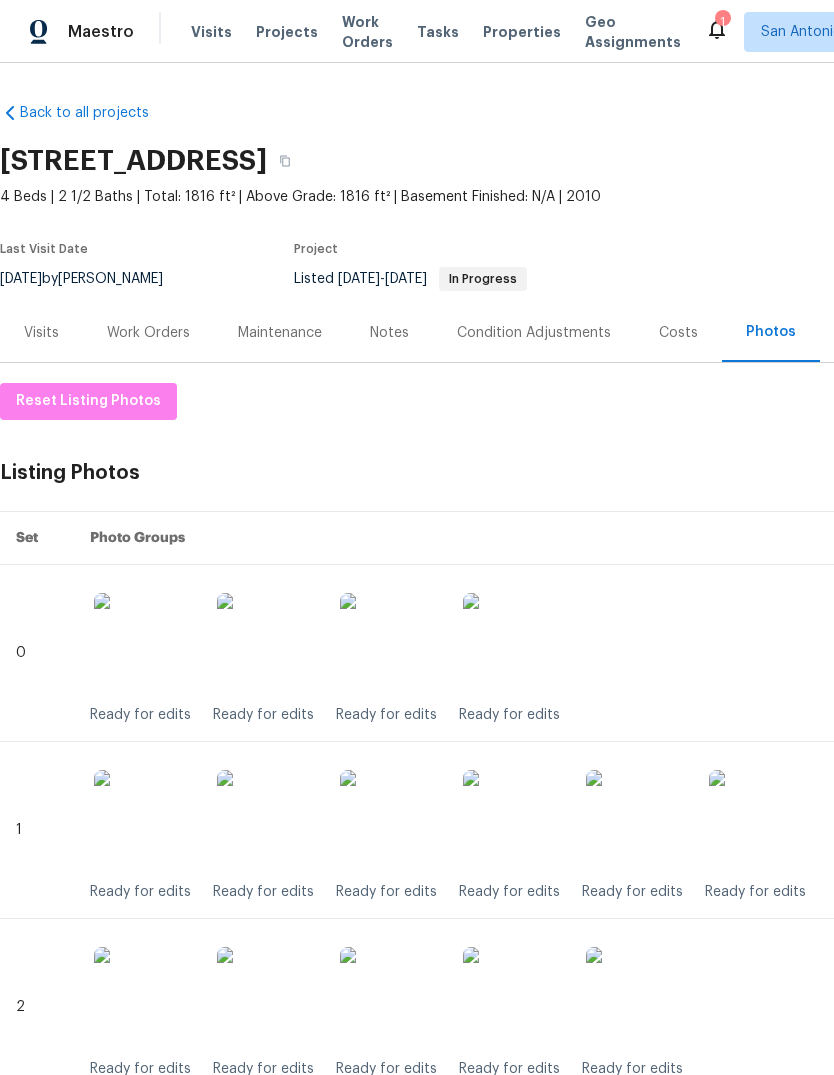scroll, scrollTop: 0, scrollLeft: 0, axis: both 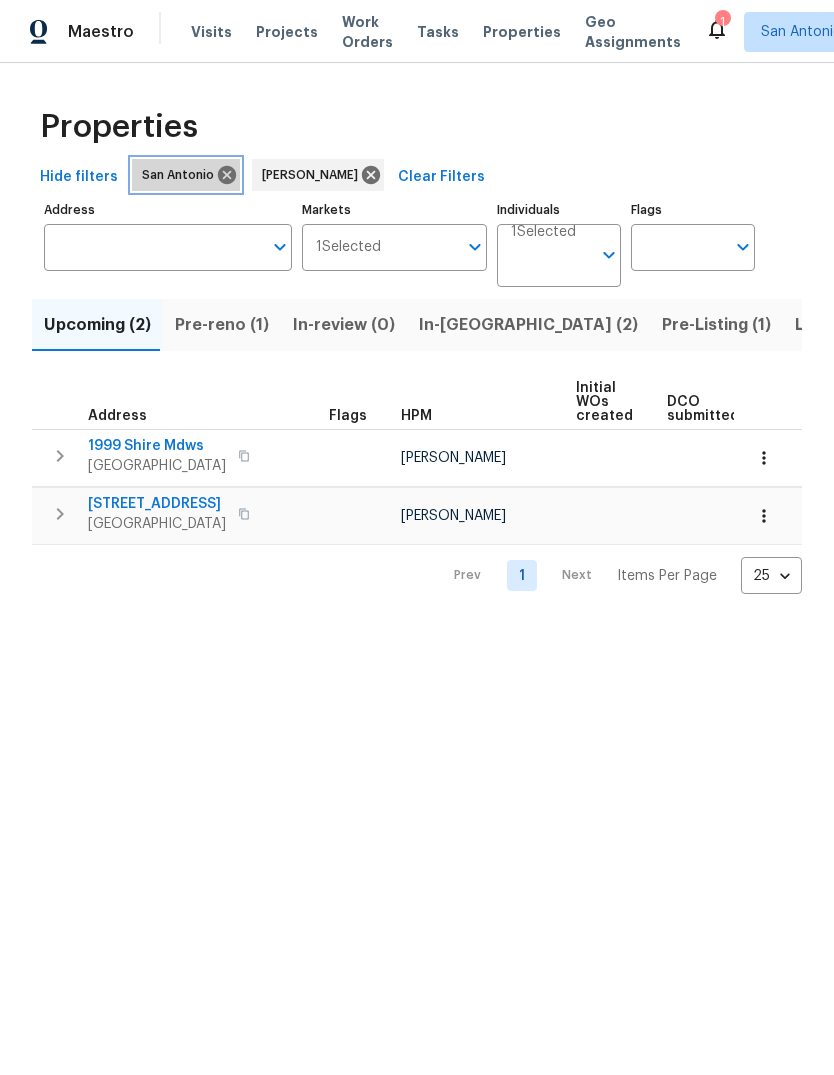 click 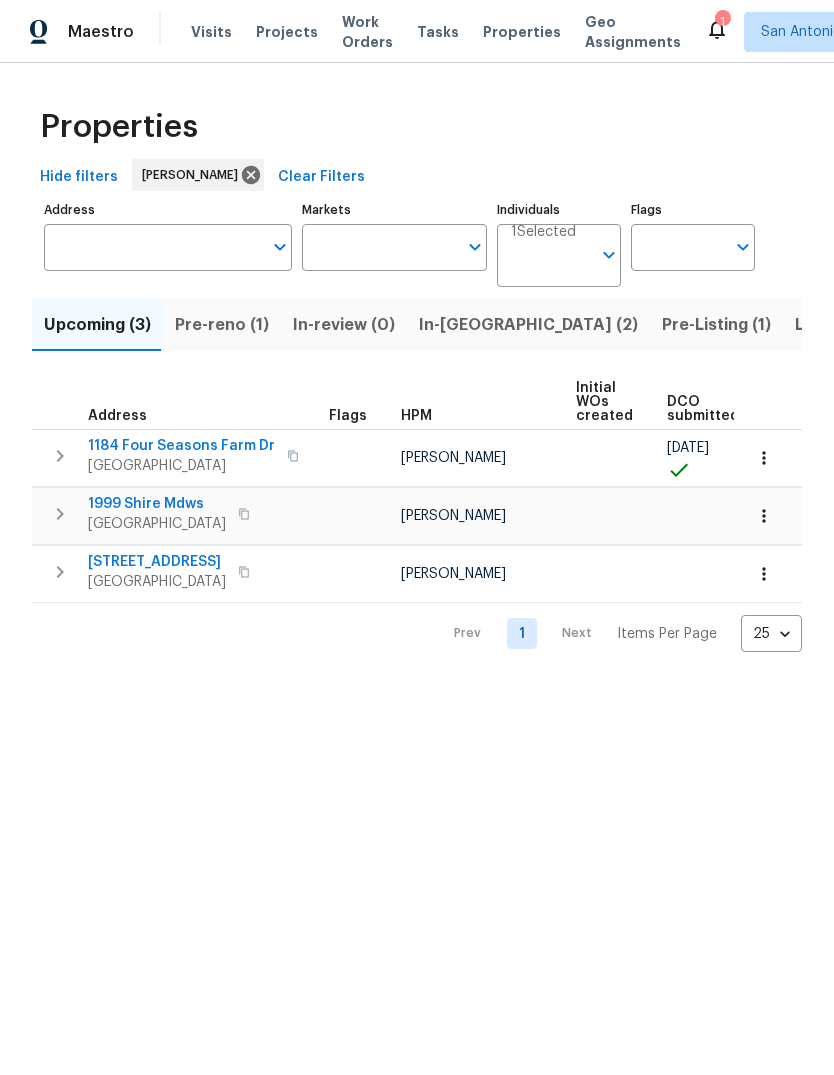 click 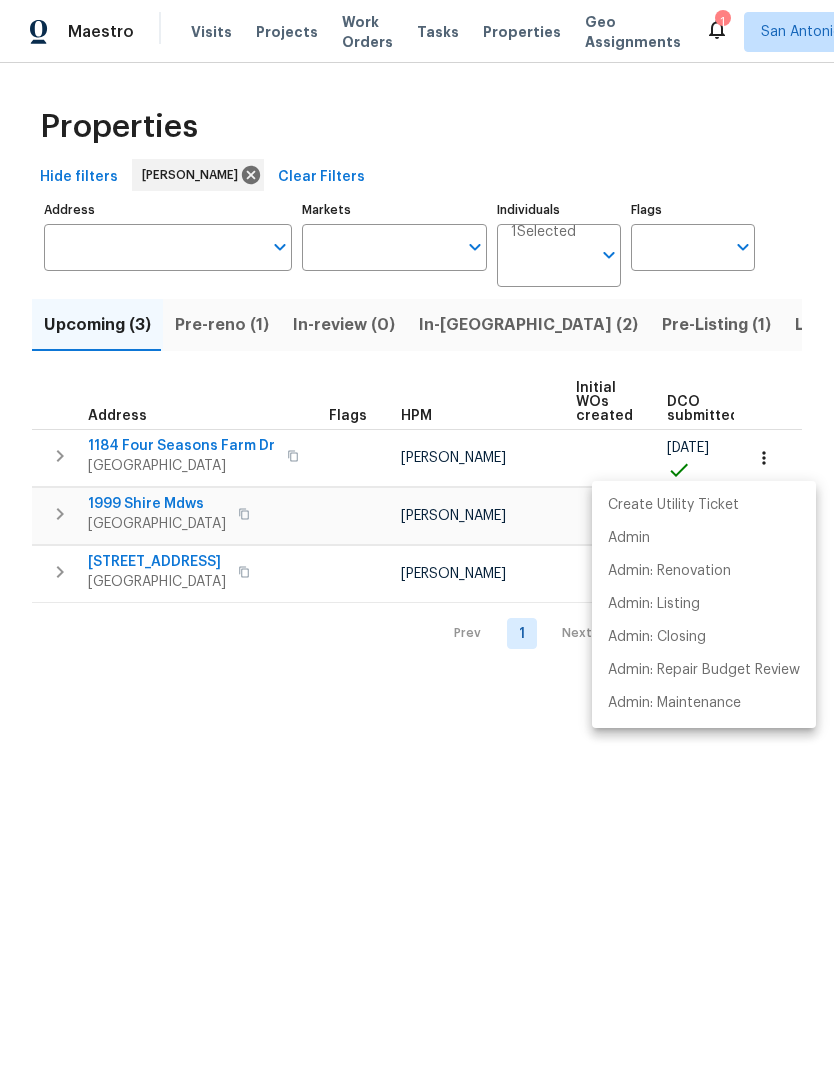 click at bounding box center [417, 537] 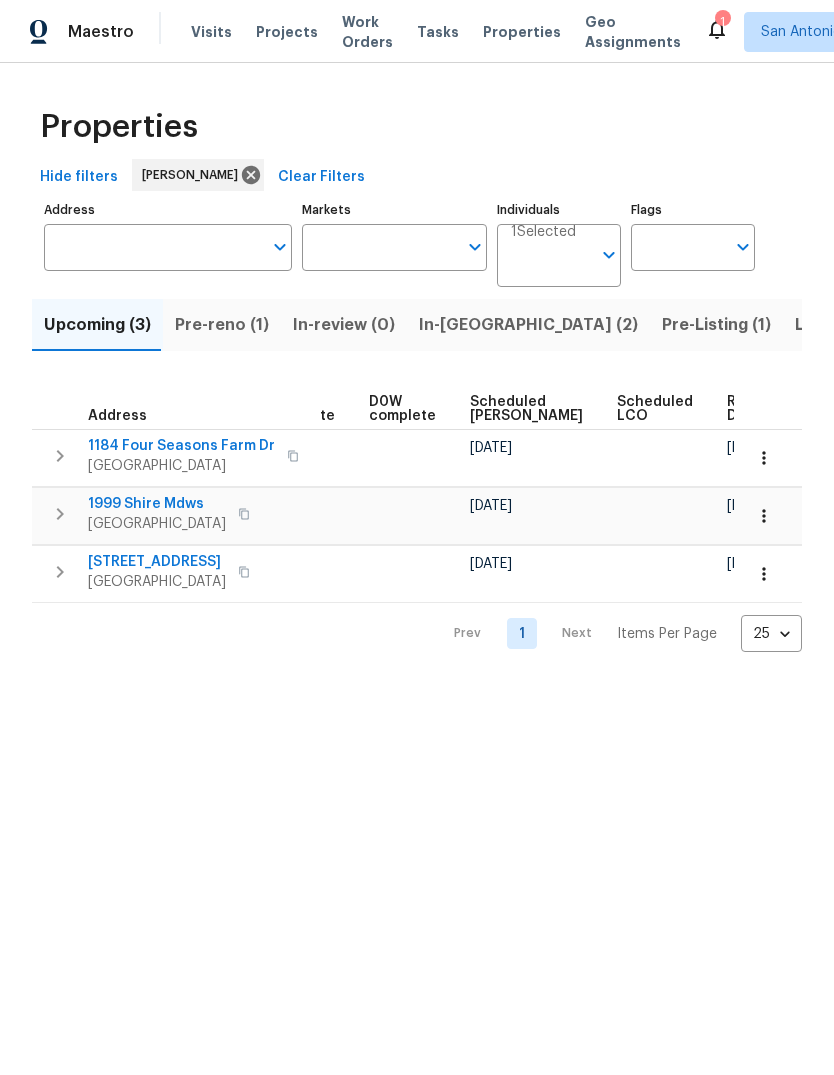 scroll, scrollTop: 0, scrollLeft: 503, axis: horizontal 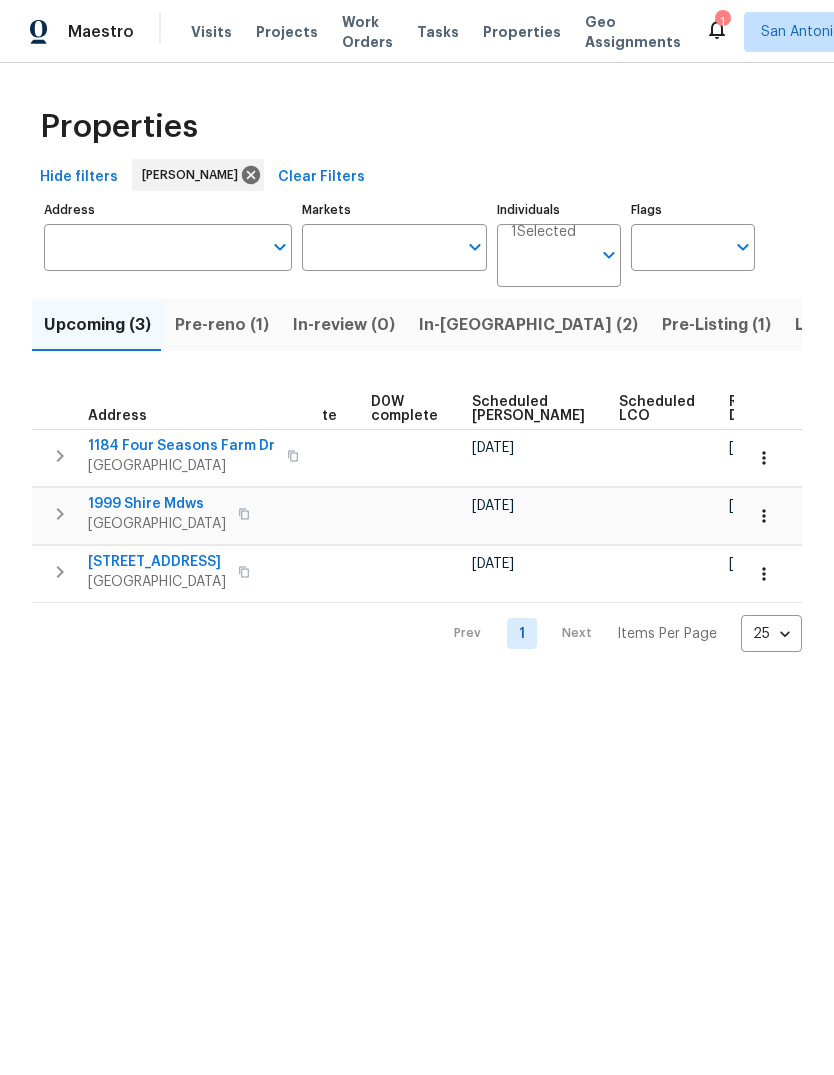 click 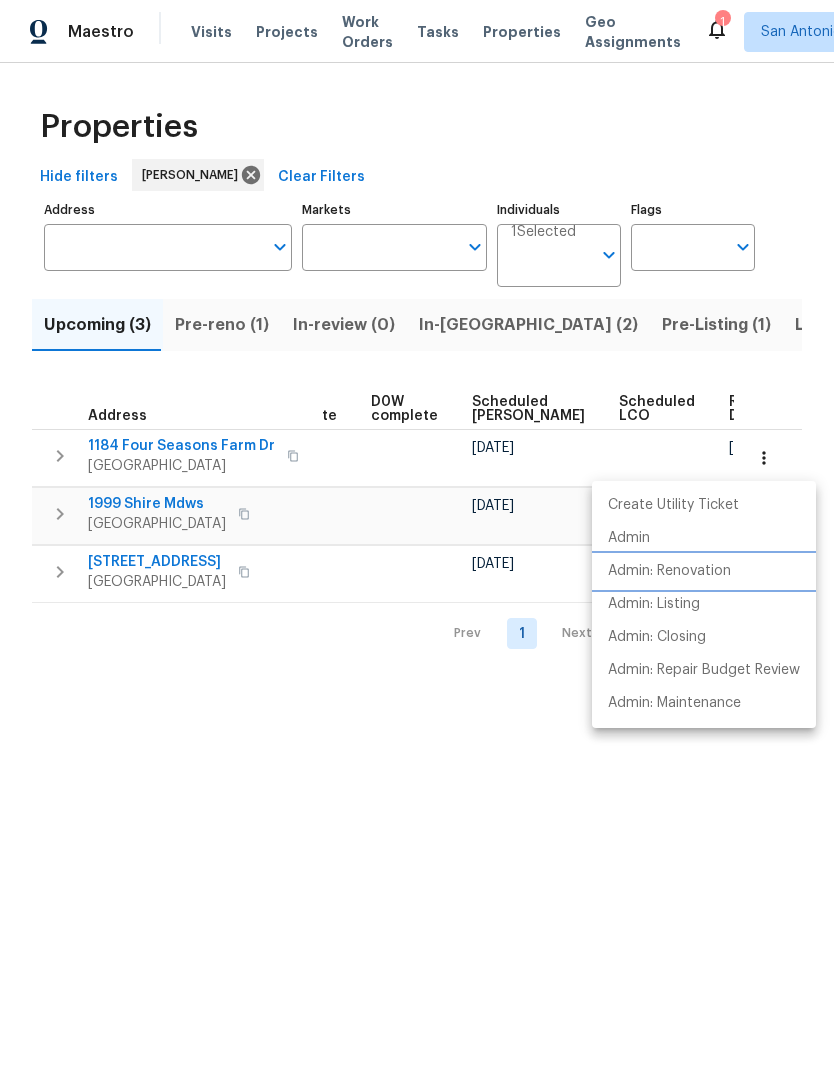 click on "Admin: Renovation" at bounding box center (669, 571) 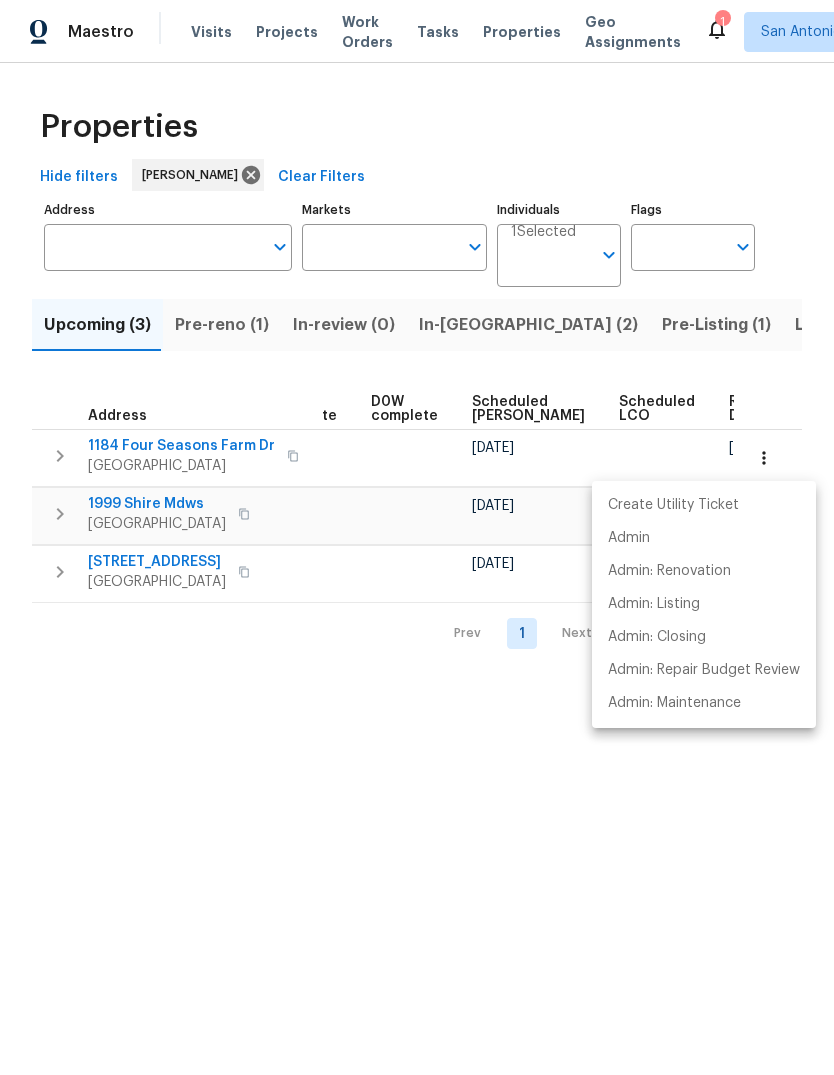 click at bounding box center (417, 537) 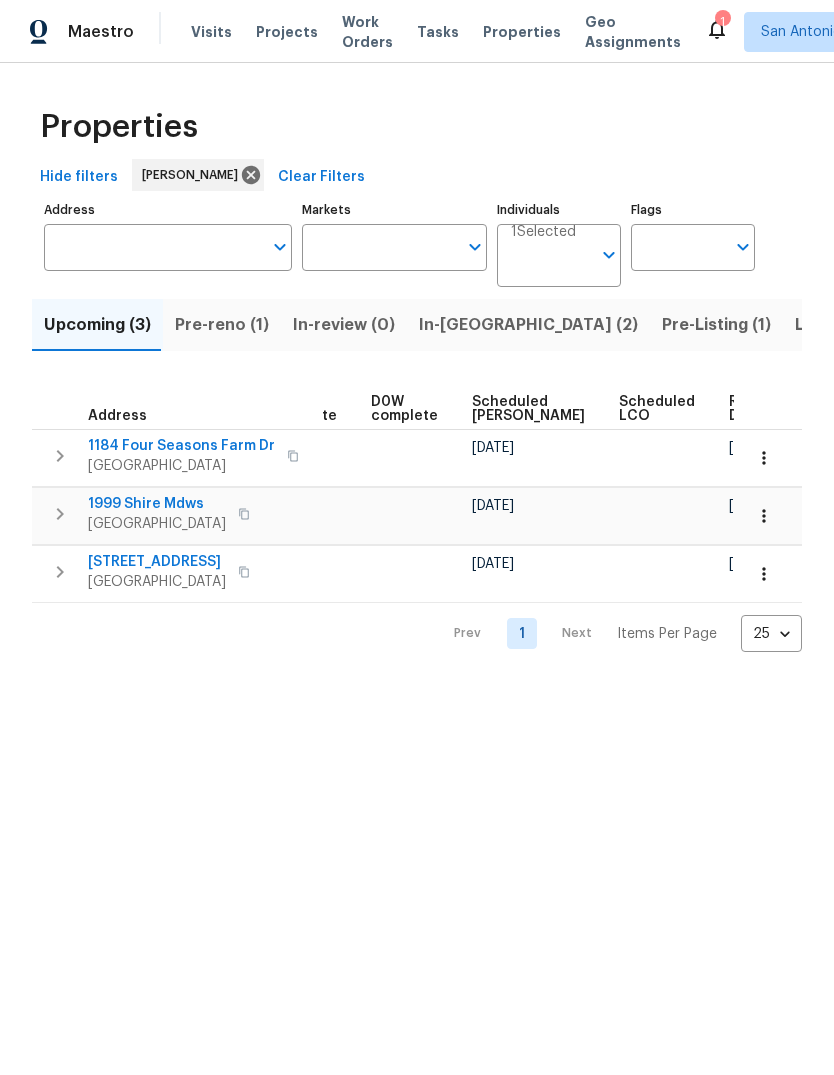 click on "Maestro Visits Projects Work Orders Tasks Properties Geo Assignments 1 San Antonio Chris Fuentes Properties Hide filters Chris Fuentes Clear Filters Address Address Markets Markets Individuals 1  Selected Individuals Flags Flags Upcoming (3) Pre-reno (1) In-review (0) In-reno (2) Pre-Listing (1) Listed (18) Resale (8) Done (275) Unknown (0) Address Flags HPM Initial WOs created DCO submitted DCO complete D0W complete Scheduled COE Scheduled LCO Ready Date 1184 Four Seasons Farm Dr Kyle, TX 78640 Chris Fuentes 07/10/25 07/10/25 07/15/25 07/16/25 1999 Shire Mdws New Braunfels, TX 78130 Chris Fuentes 07/21/25 07/22/25 7834 Nopalitos Cv San Antonio, TX 78239 Chris Fuentes 08/29/25 09/02/25 Prev 1 Next Items Per Page 25 25 ​
Create Utility Ticket Admin Admin: Renovation Admin: Listing Admin: Closing Admin: Repair Budget Review Admin: Maintenance" at bounding box center [417, 342] 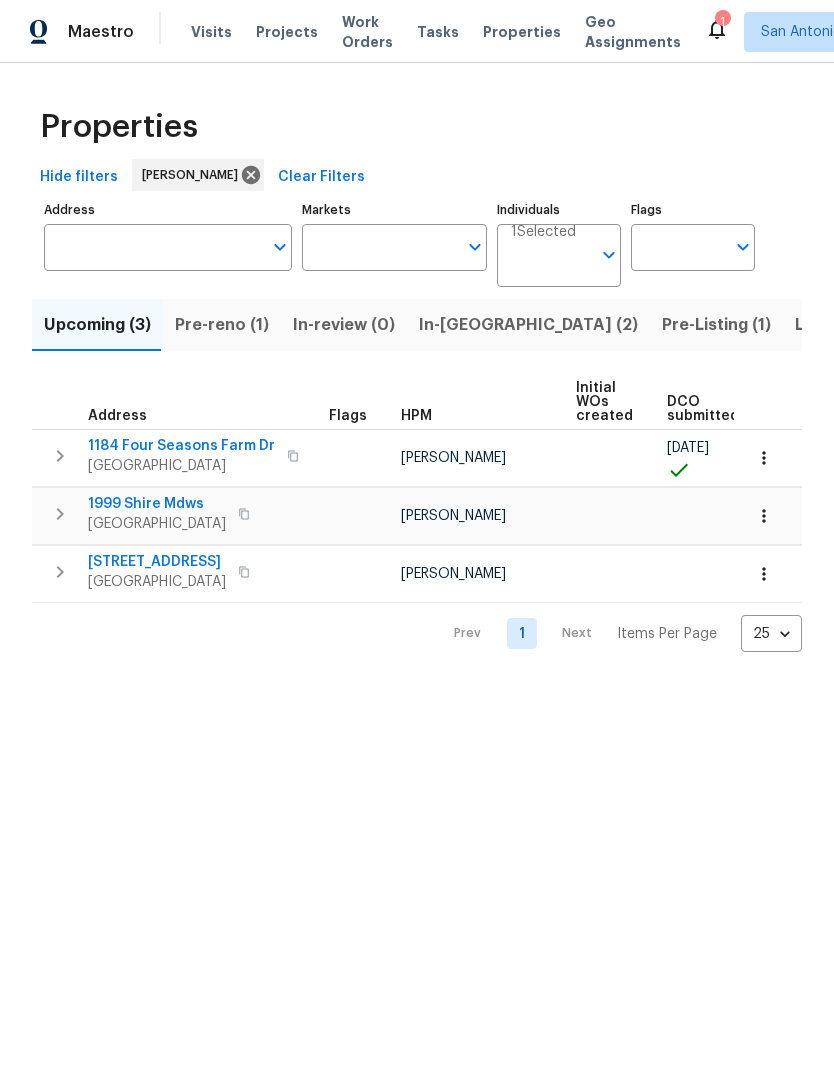 scroll, scrollTop: 0, scrollLeft: 0, axis: both 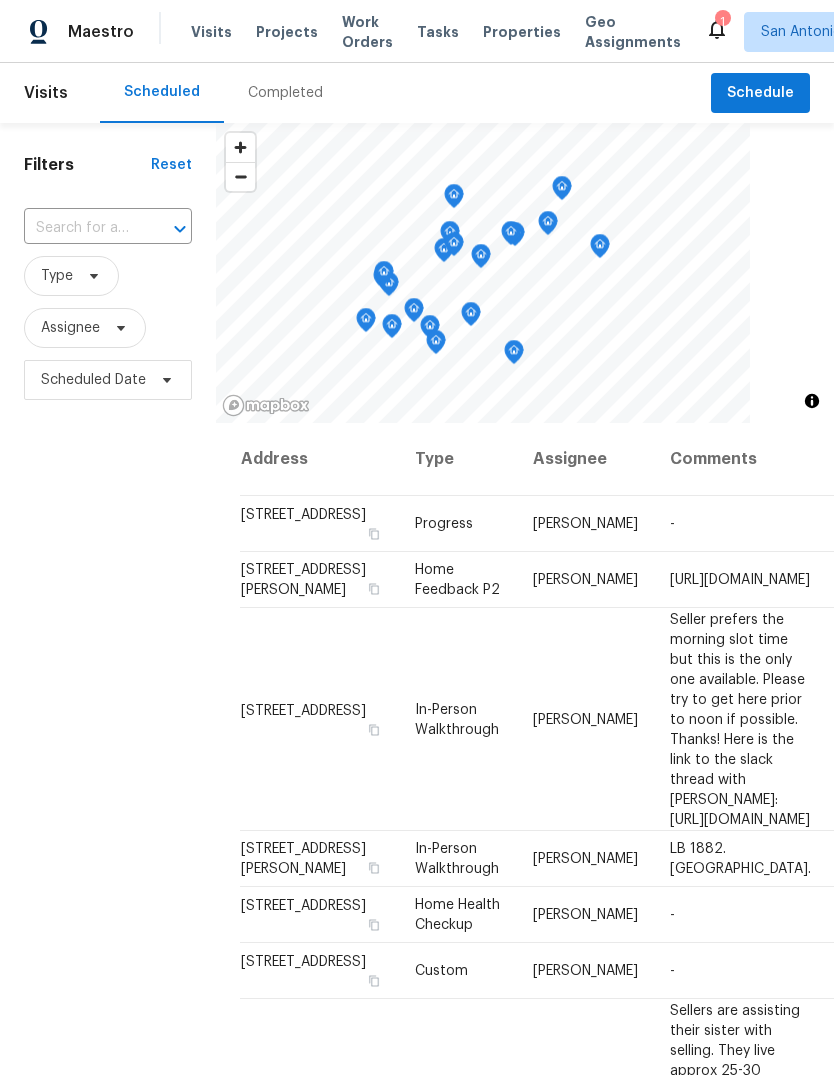 click at bounding box center (80, 228) 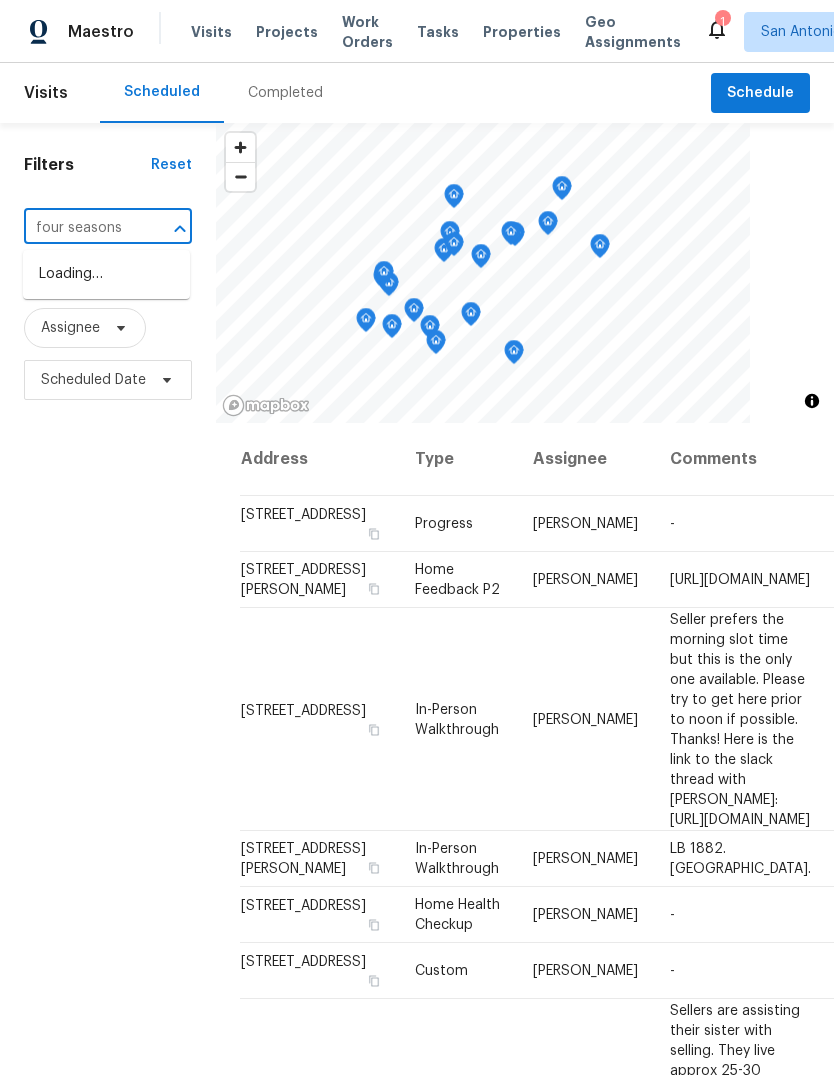type on "four seasons" 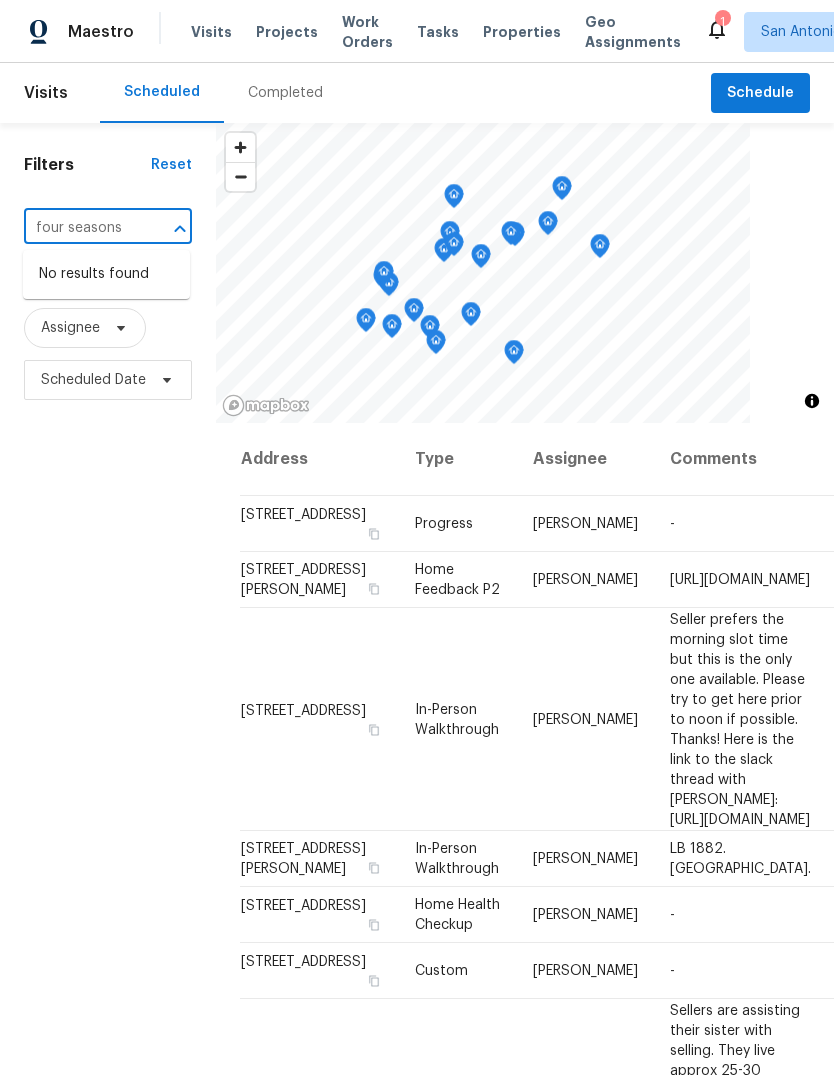 click at bounding box center (525, 273) 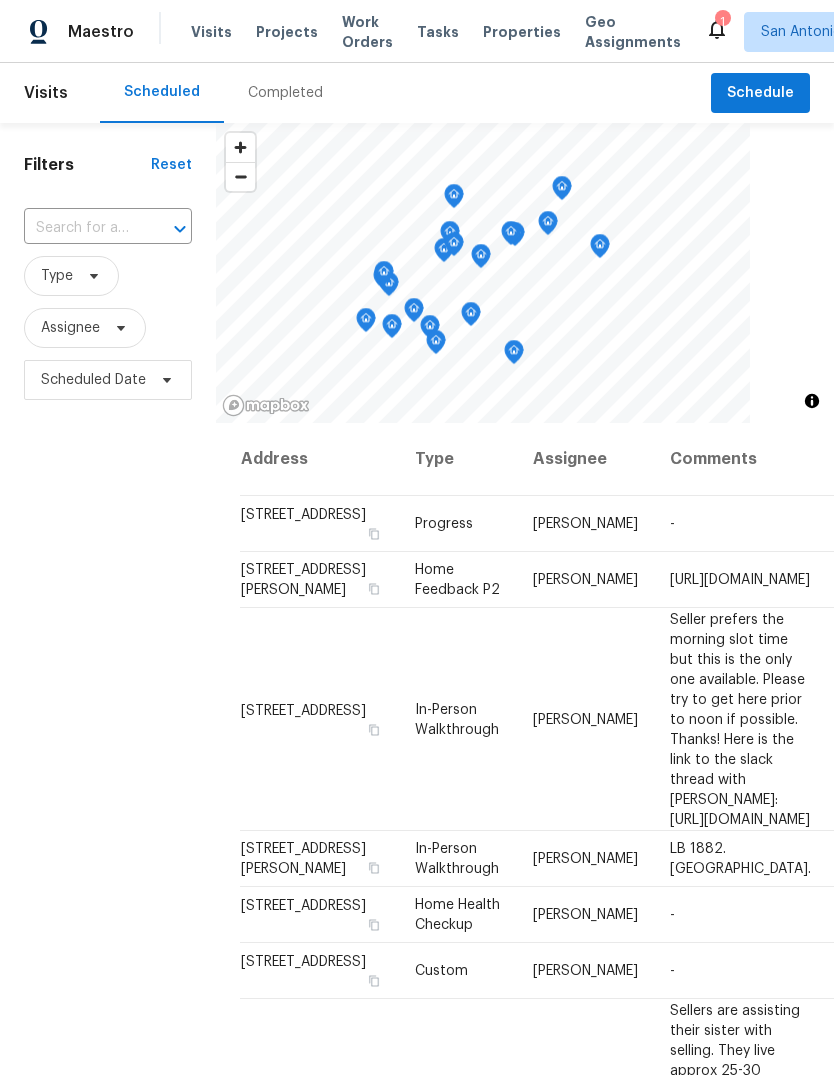 click on "Filters Reset ​ Type Assignee Scheduled Date" at bounding box center [108, 703] 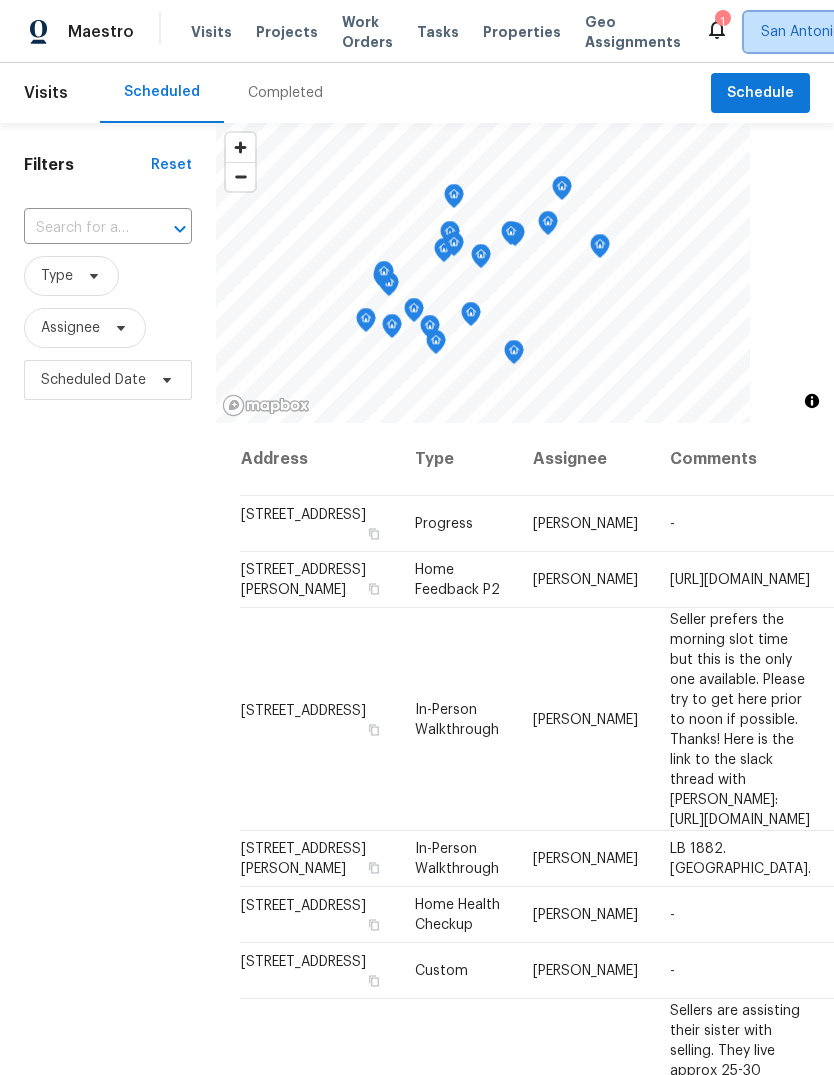 click 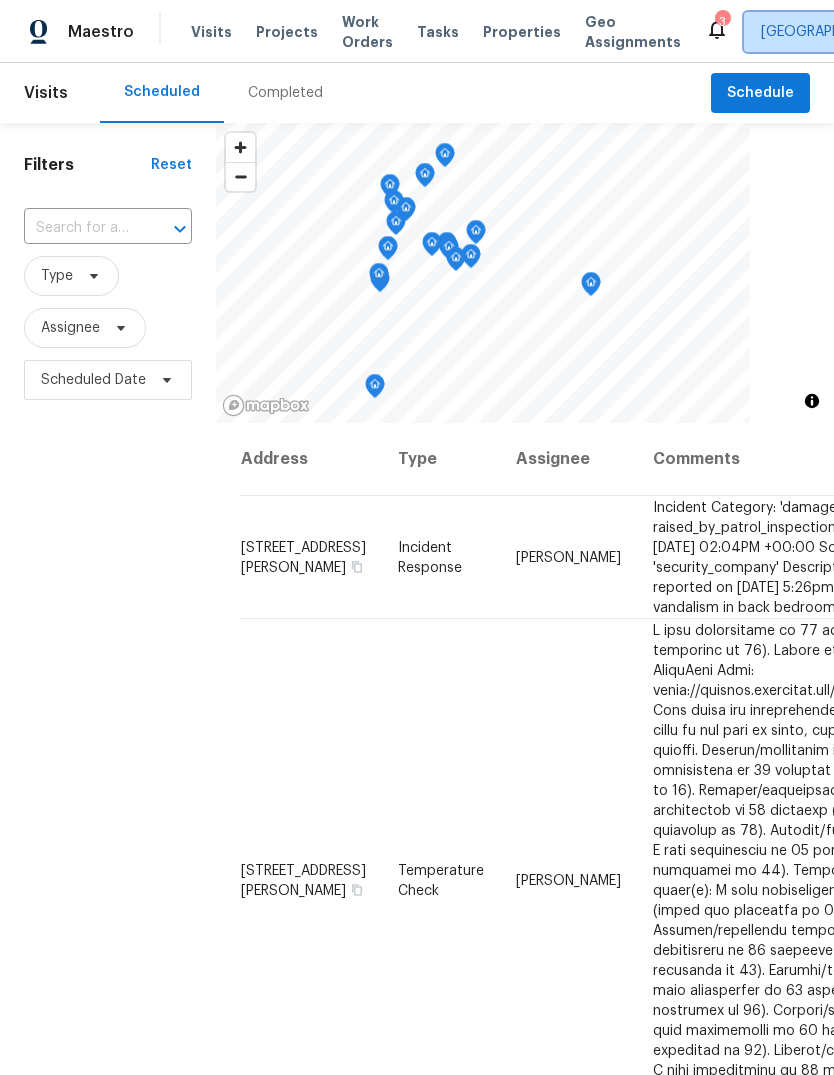 click on "Albuquerque, NM" at bounding box center [903, 32] 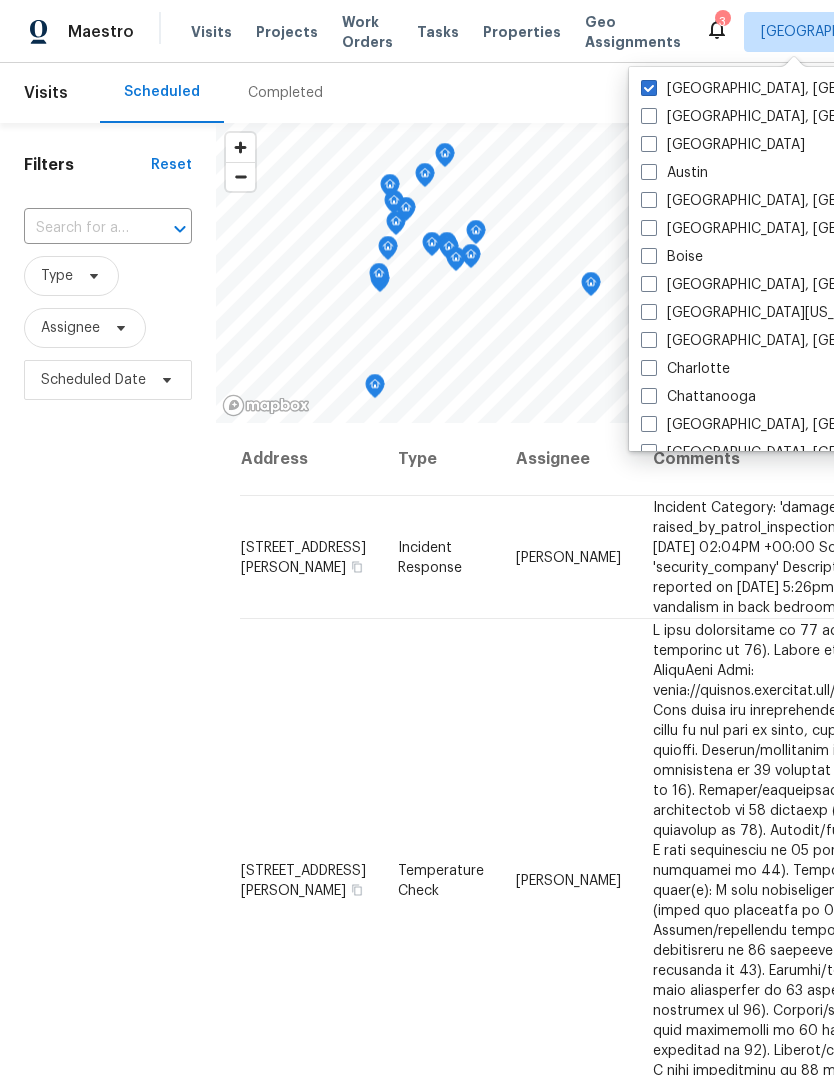 click on "Austin" at bounding box center [674, 173] 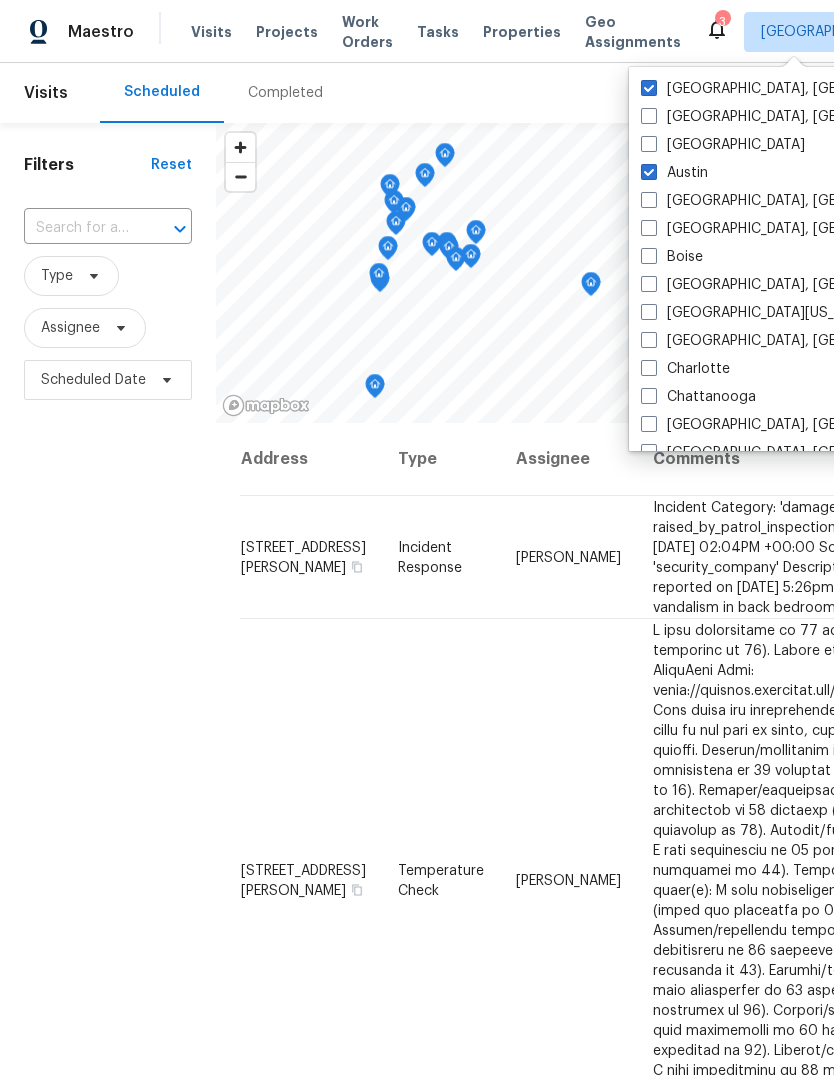 checkbox on "true" 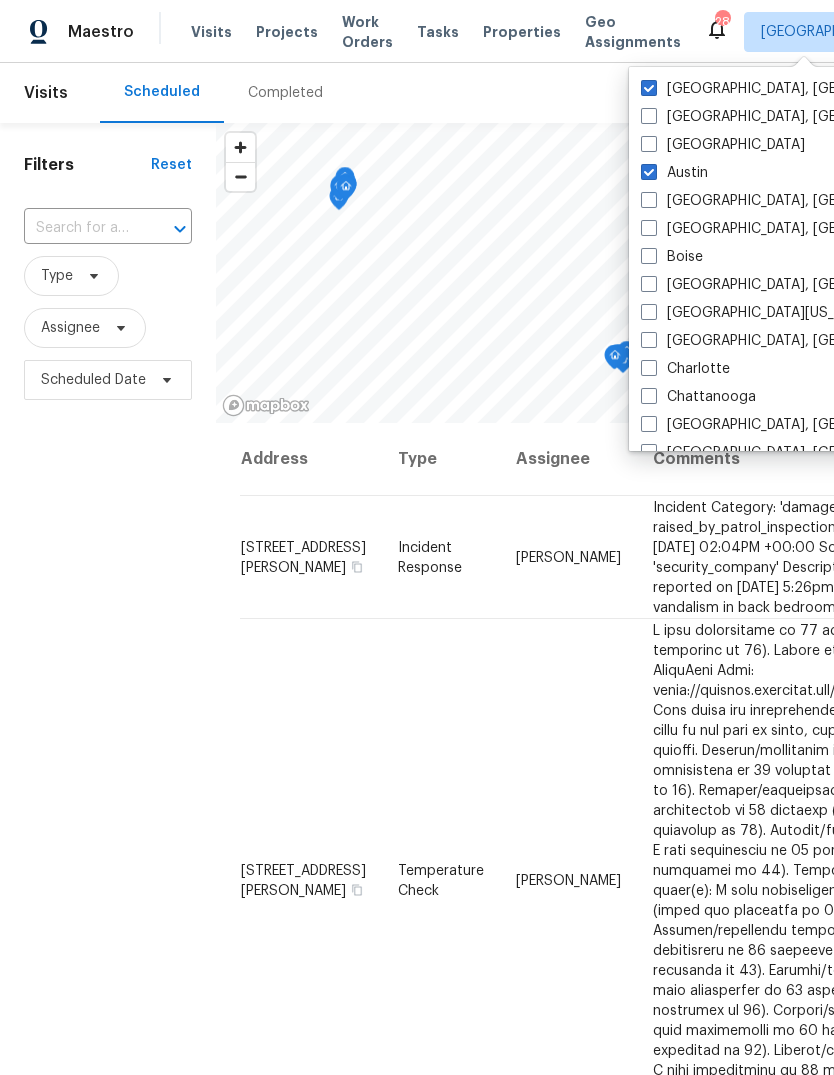 click at bounding box center (649, 88) 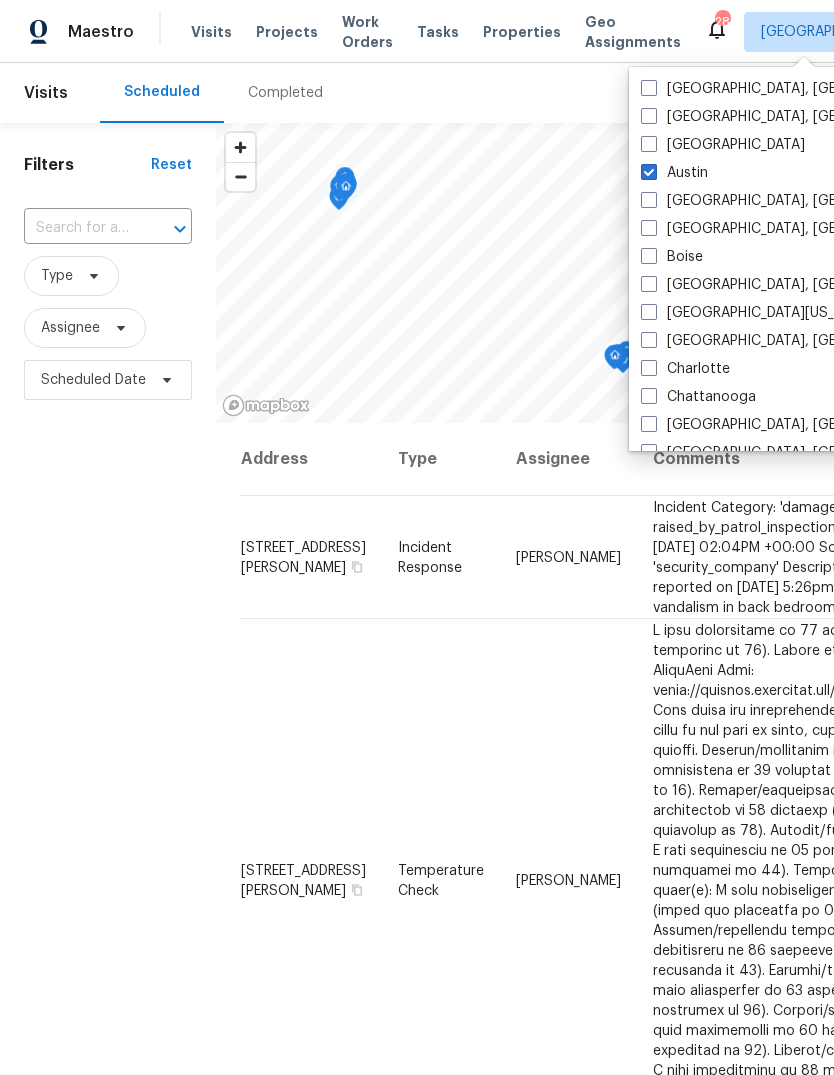 checkbox on "false" 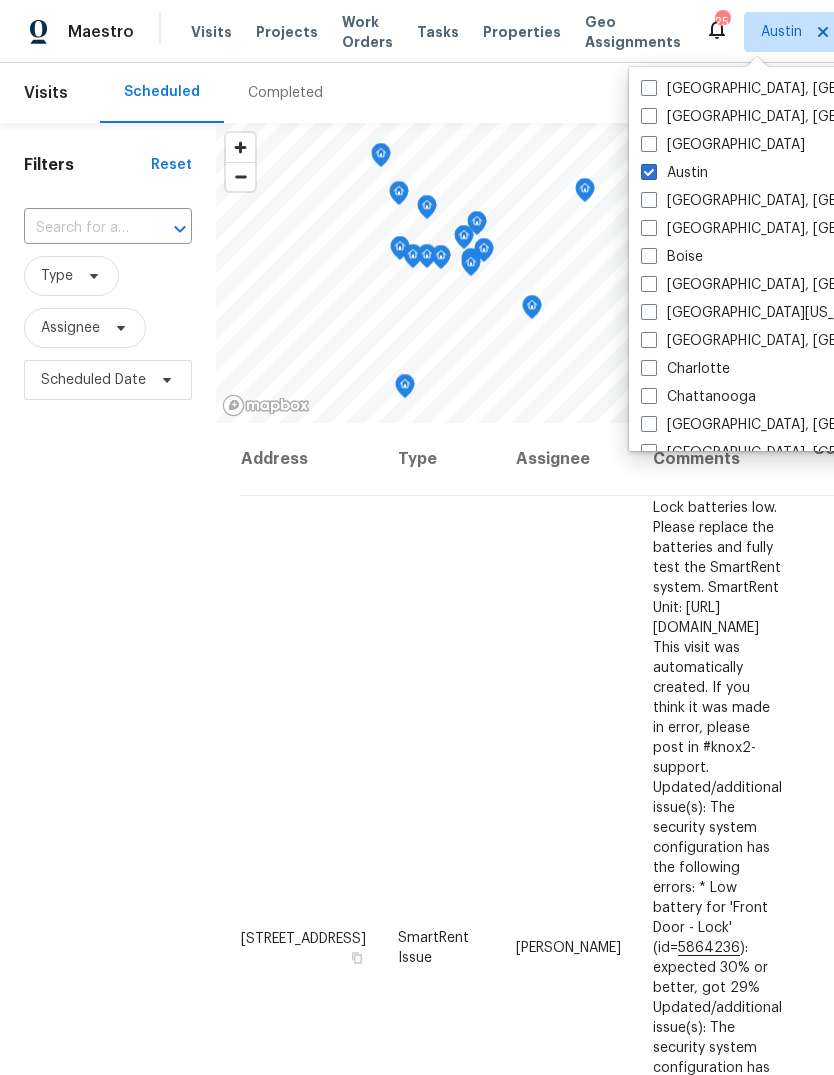 click on "Filters Reset ​ Type Assignee Scheduled Date" at bounding box center (108, 703) 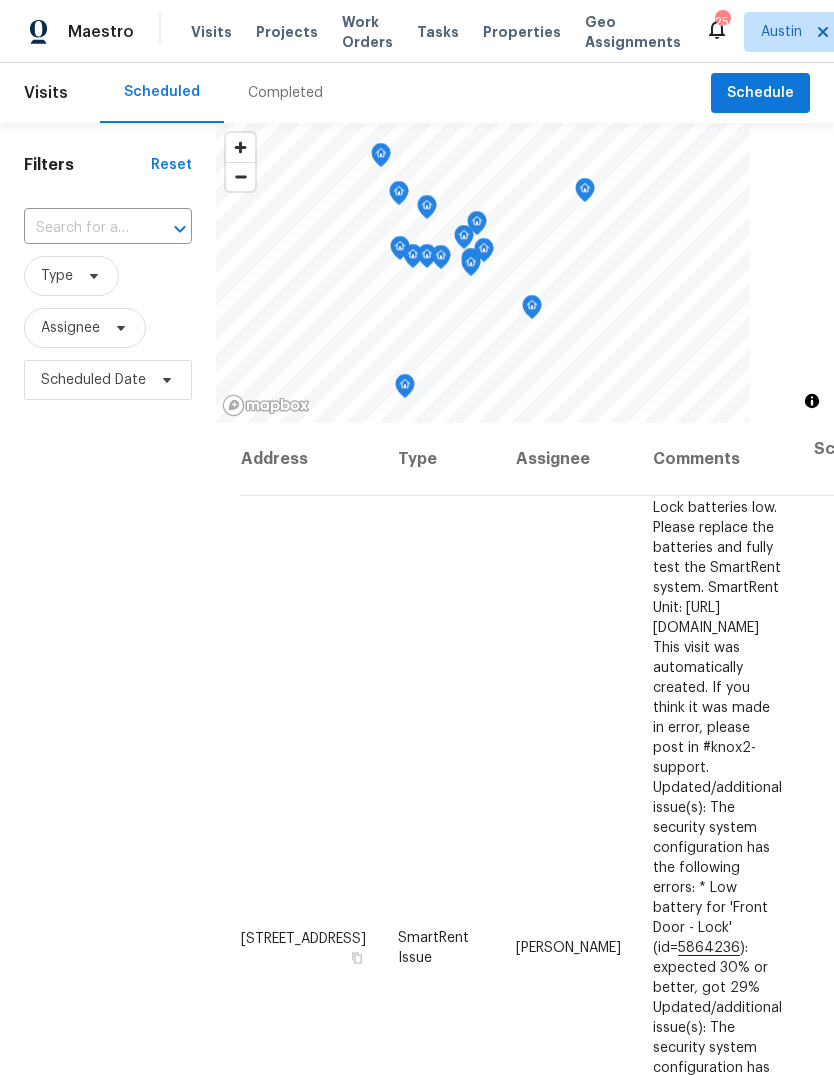 click at bounding box center (80, 228) 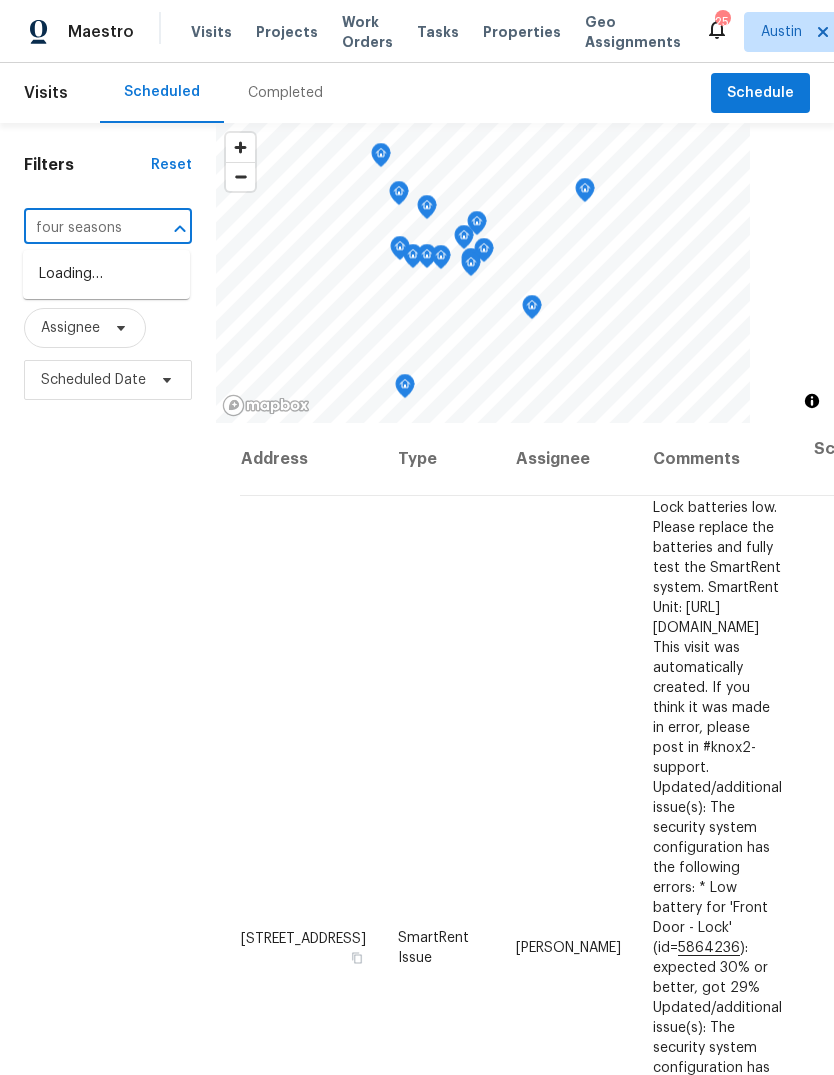 type on "four seasons" 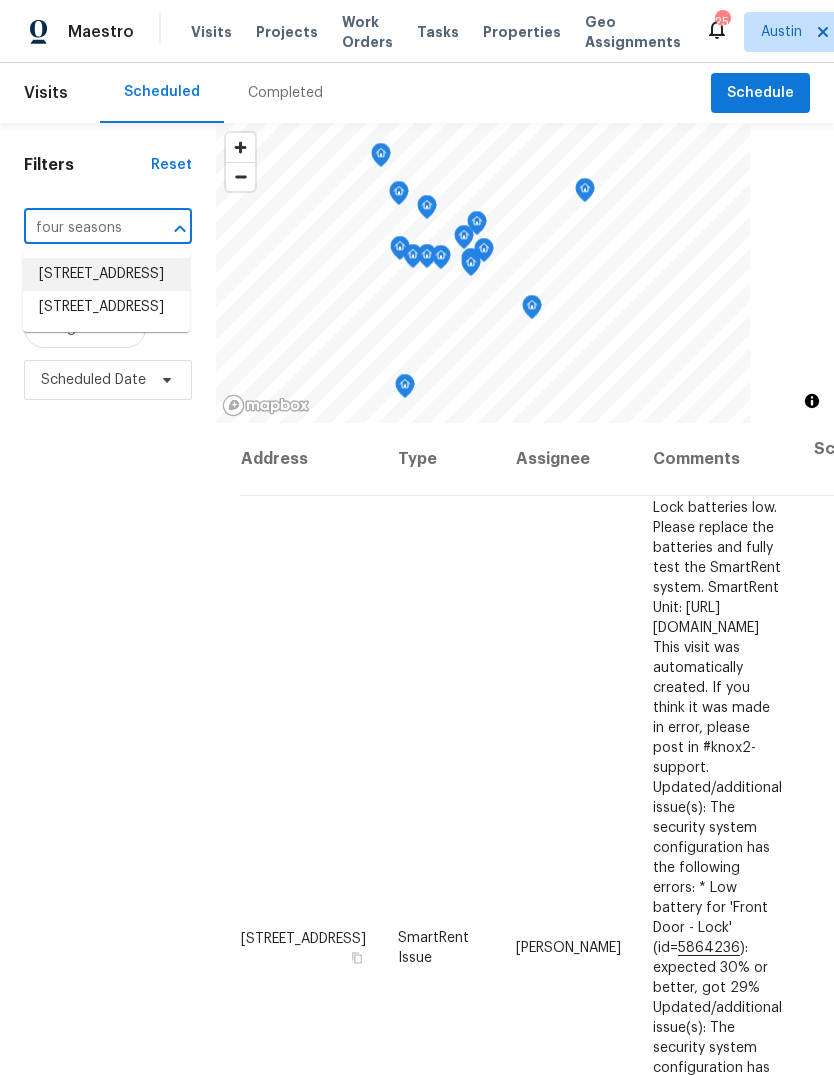 click on "1024 Four Seasons Farm Dr, Kyle, TX 78640" at bounding box center [106, 274] 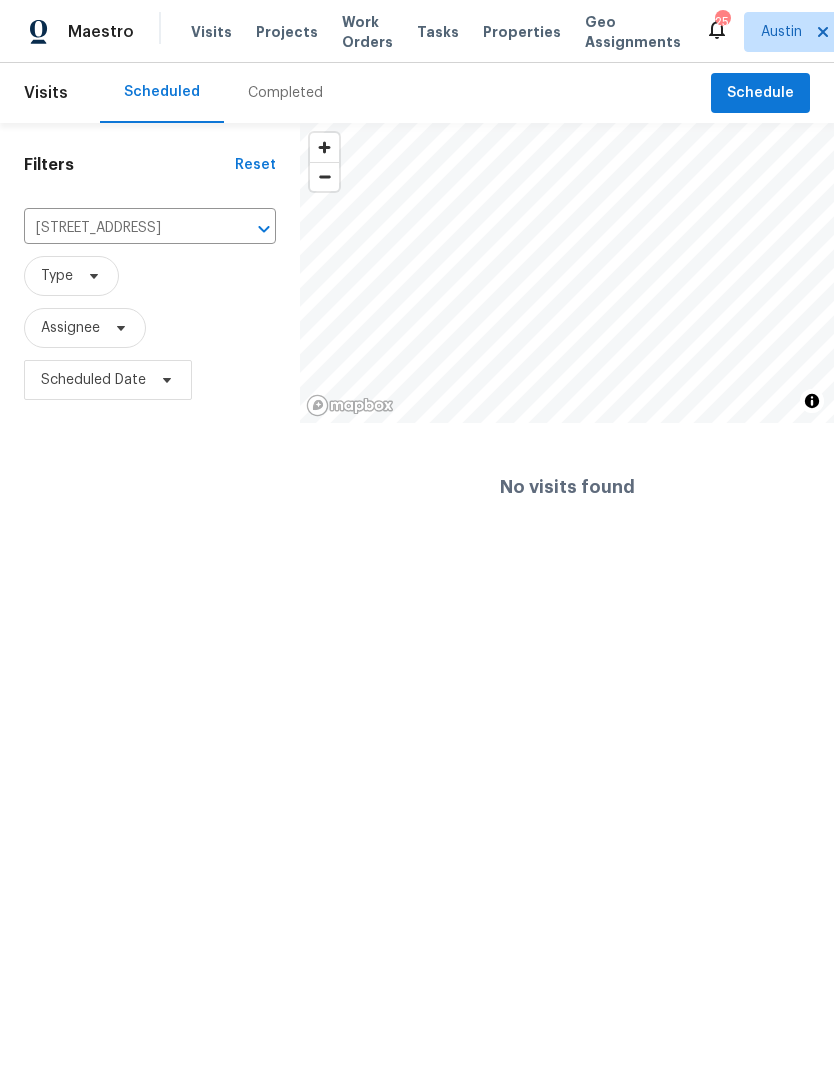 click 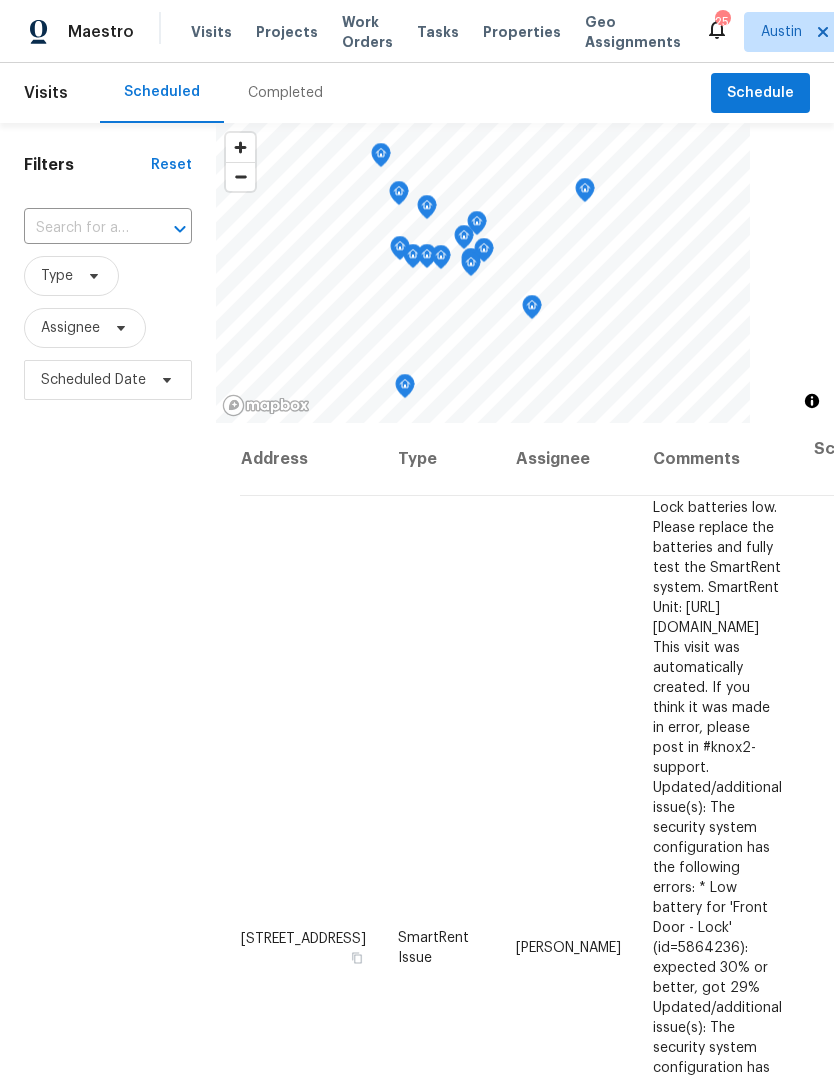 click at bounding box center [80, 228] 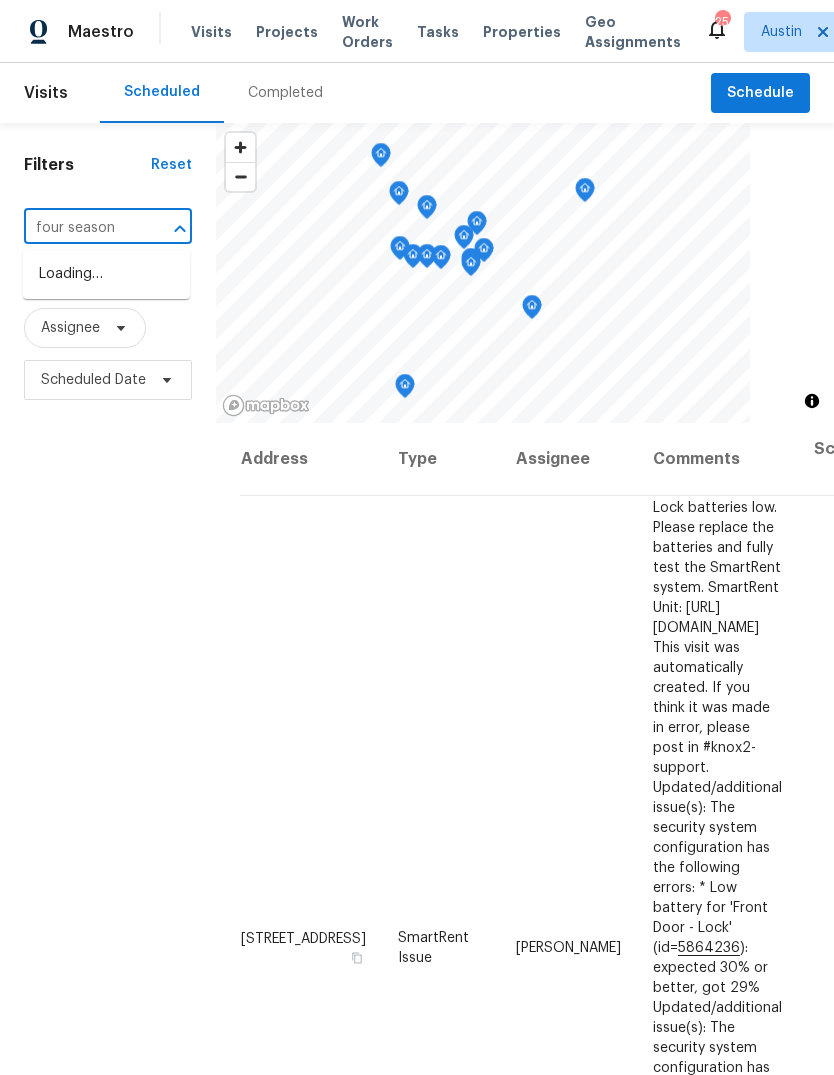 type on "four seasons" 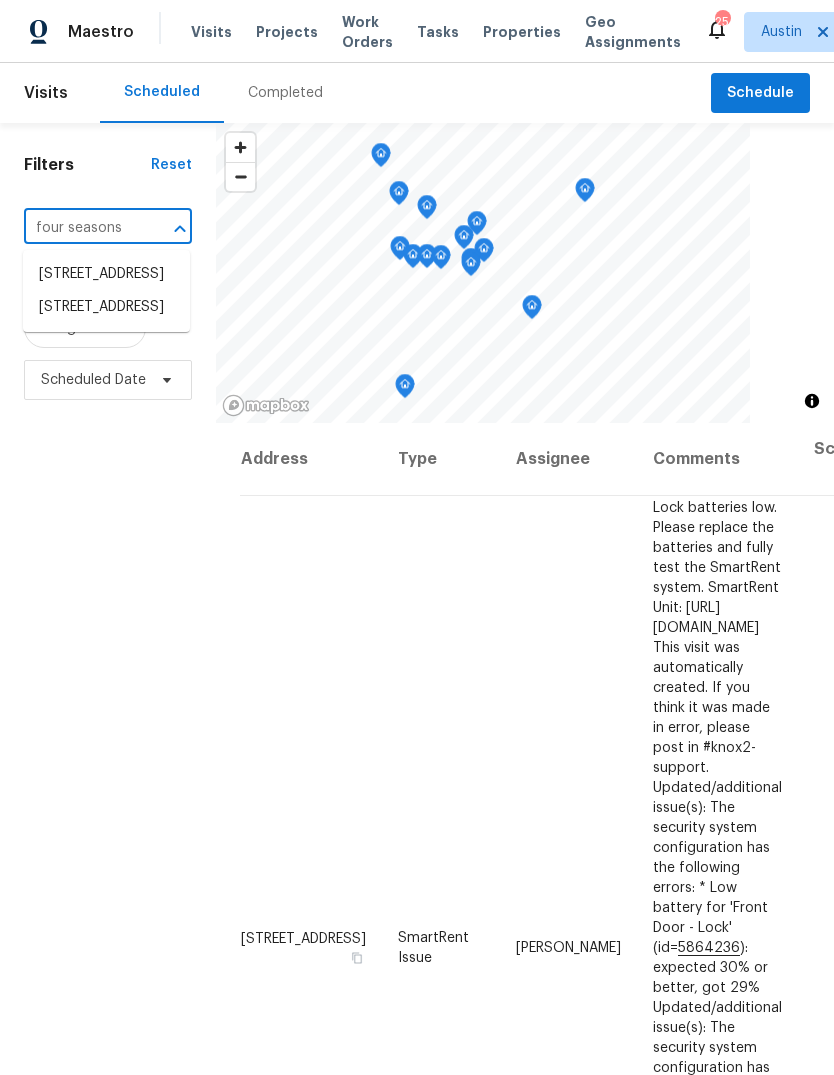 click on "[STREET_ADDRESS]" at bounding box center [106, 307] 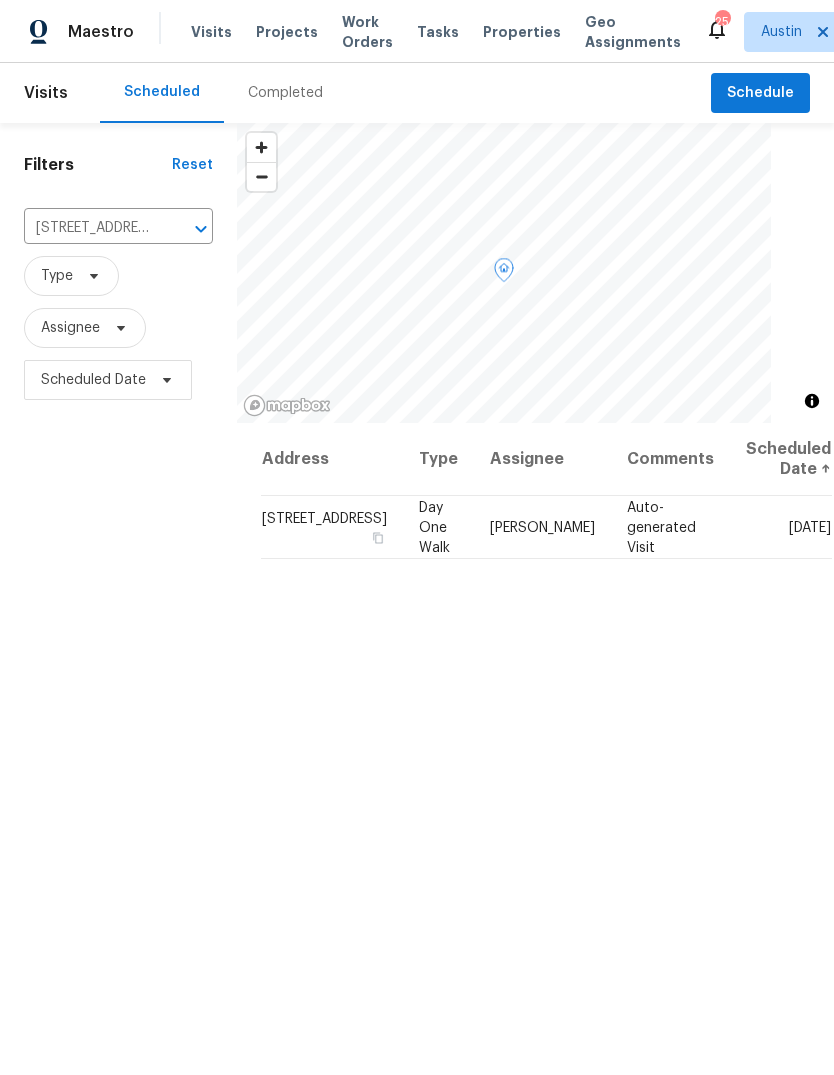 click 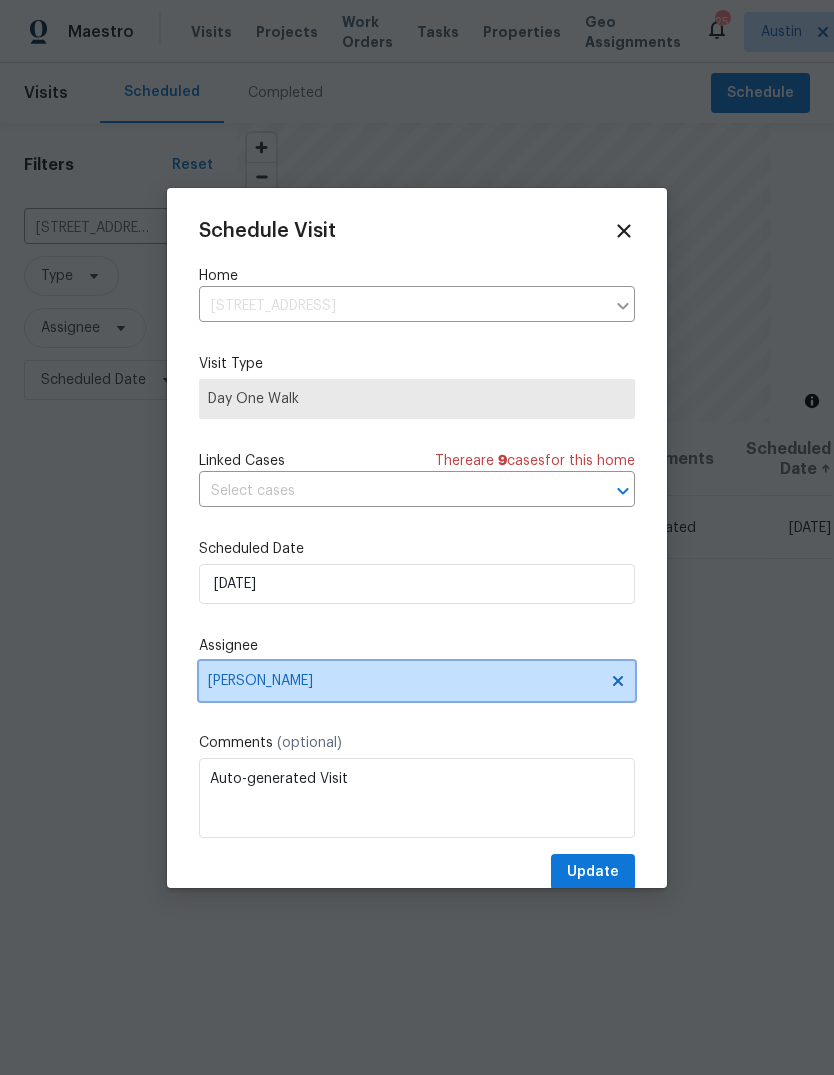 click on "[PERSON_NAME]" at bounding box center (404, 681) 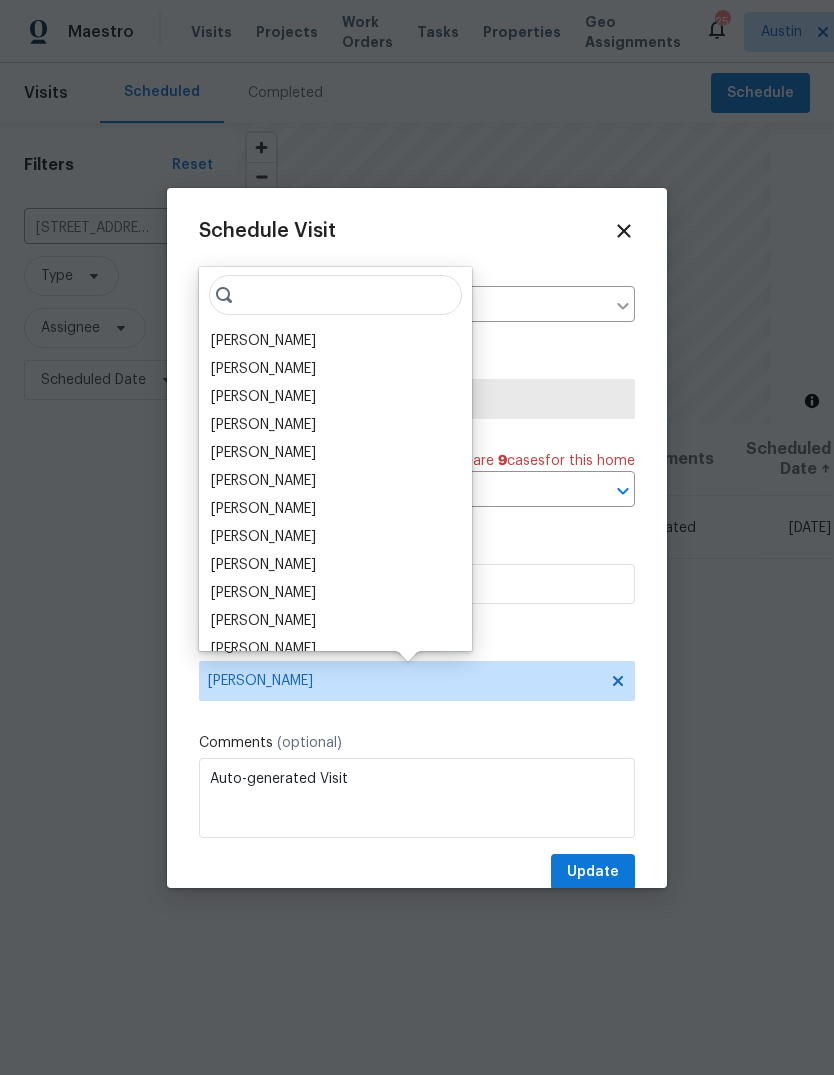 click on "[PERSON_NAME]" at bounding box center [263, 341] 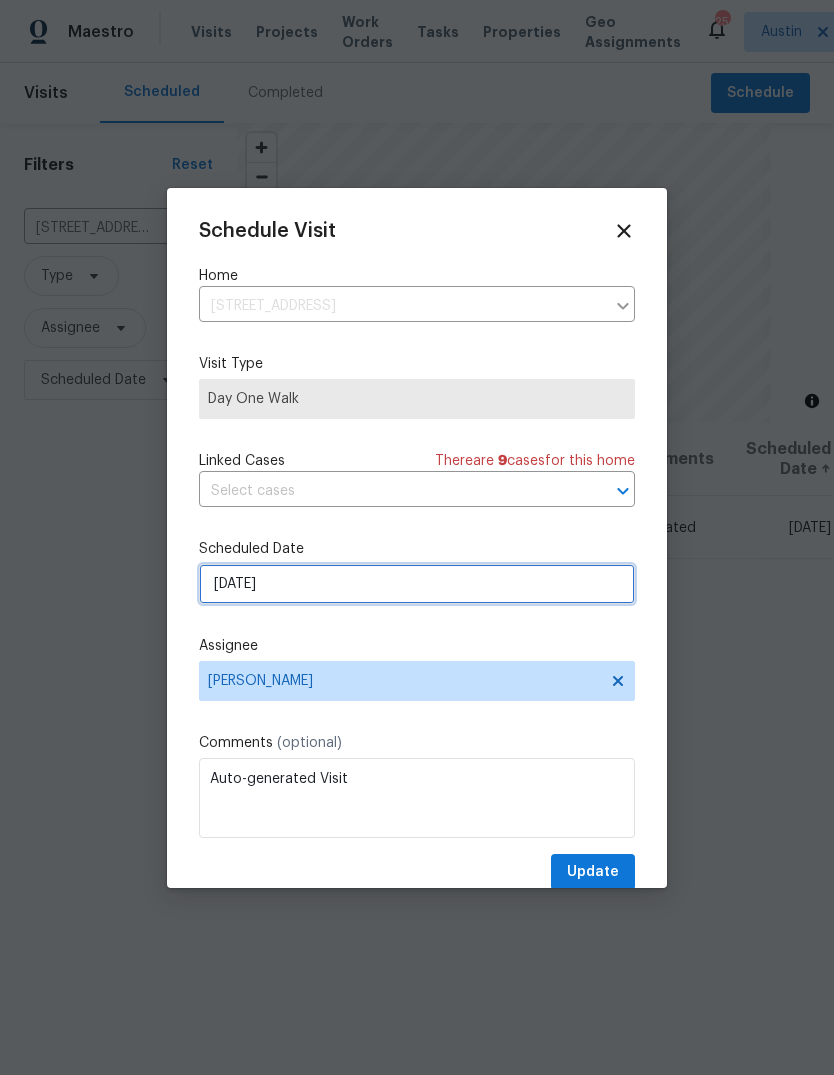 click on "7/16/2025" at bounding box center [417, 584] 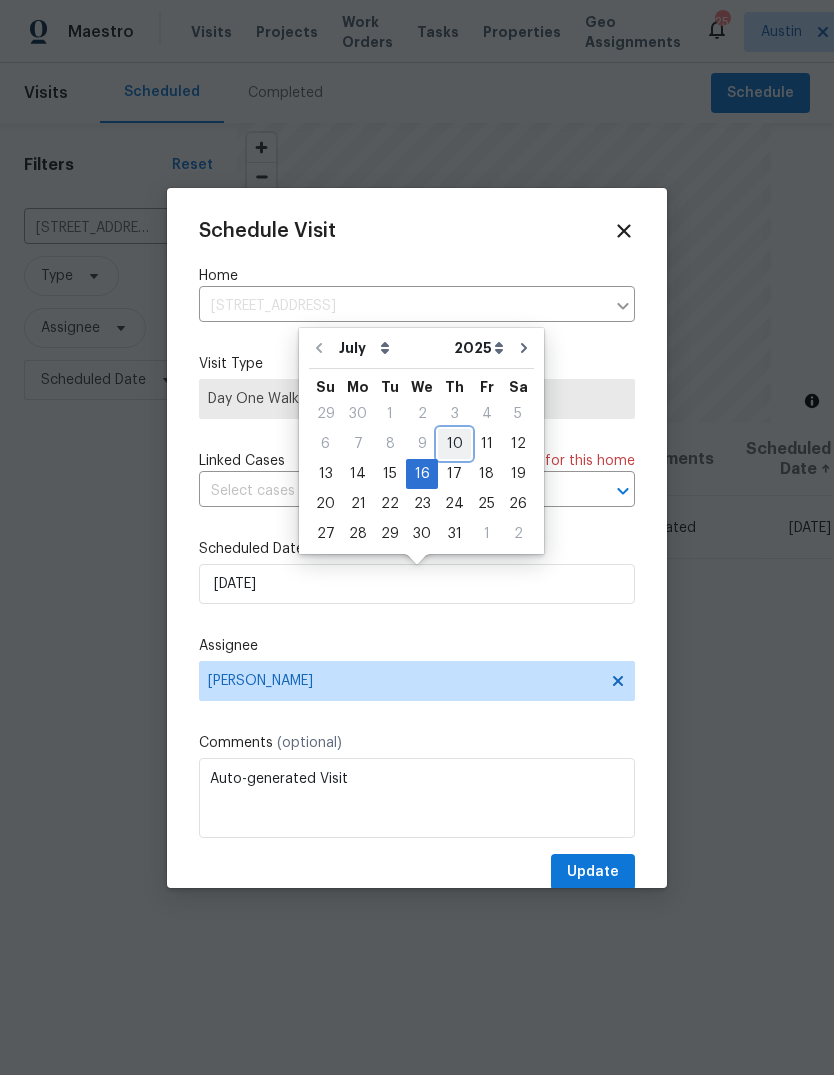 click on "10" at bounding box center [454, 444] 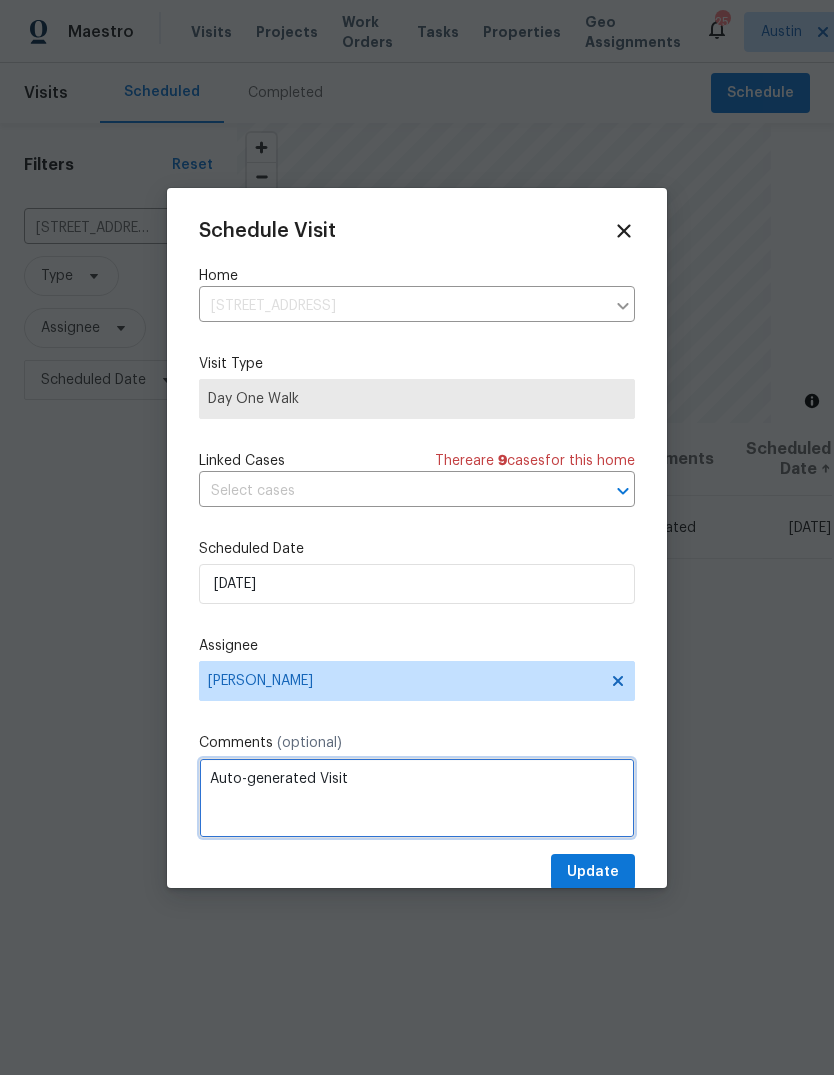 click on "Auto-generated Visit" at bounding box center (417, 798) 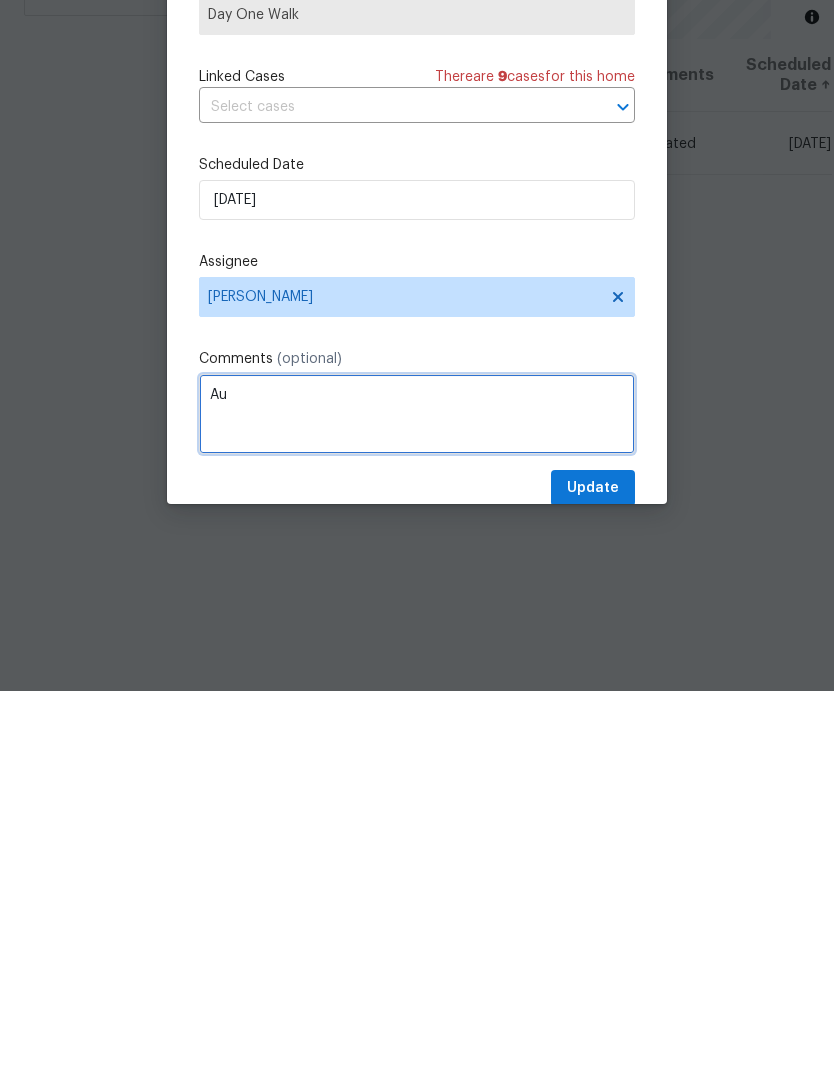 type on "A" 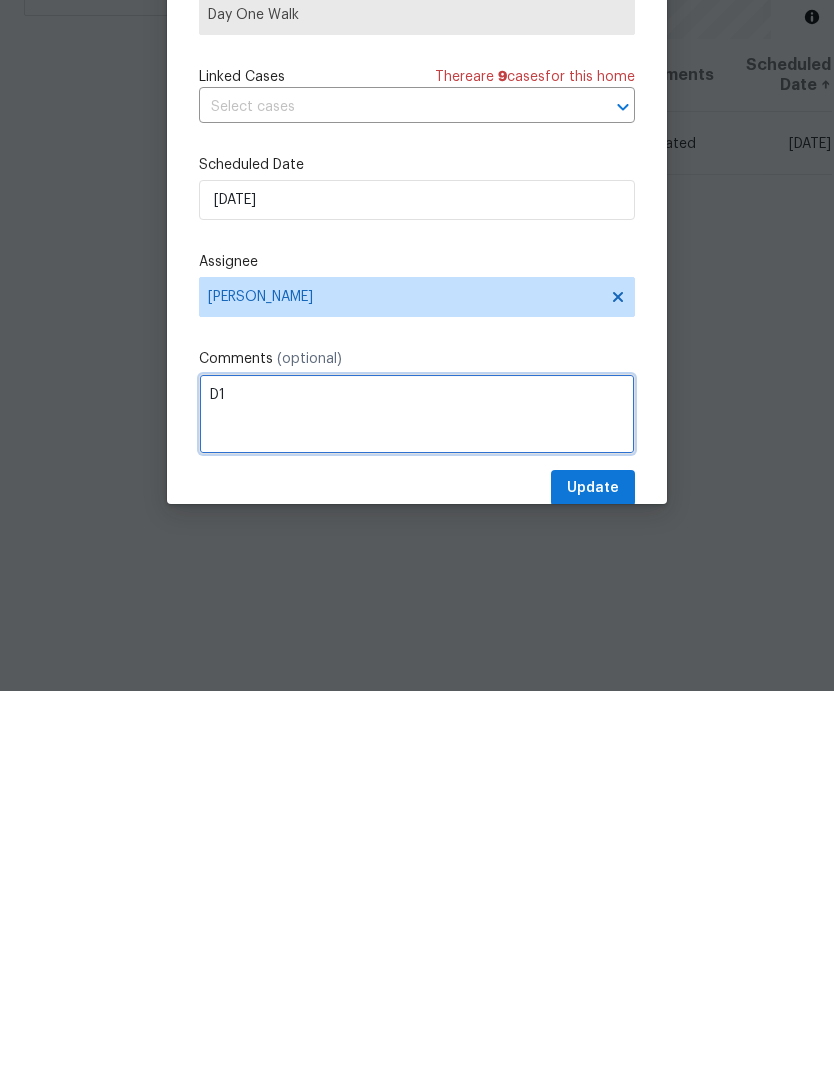 type on "D" 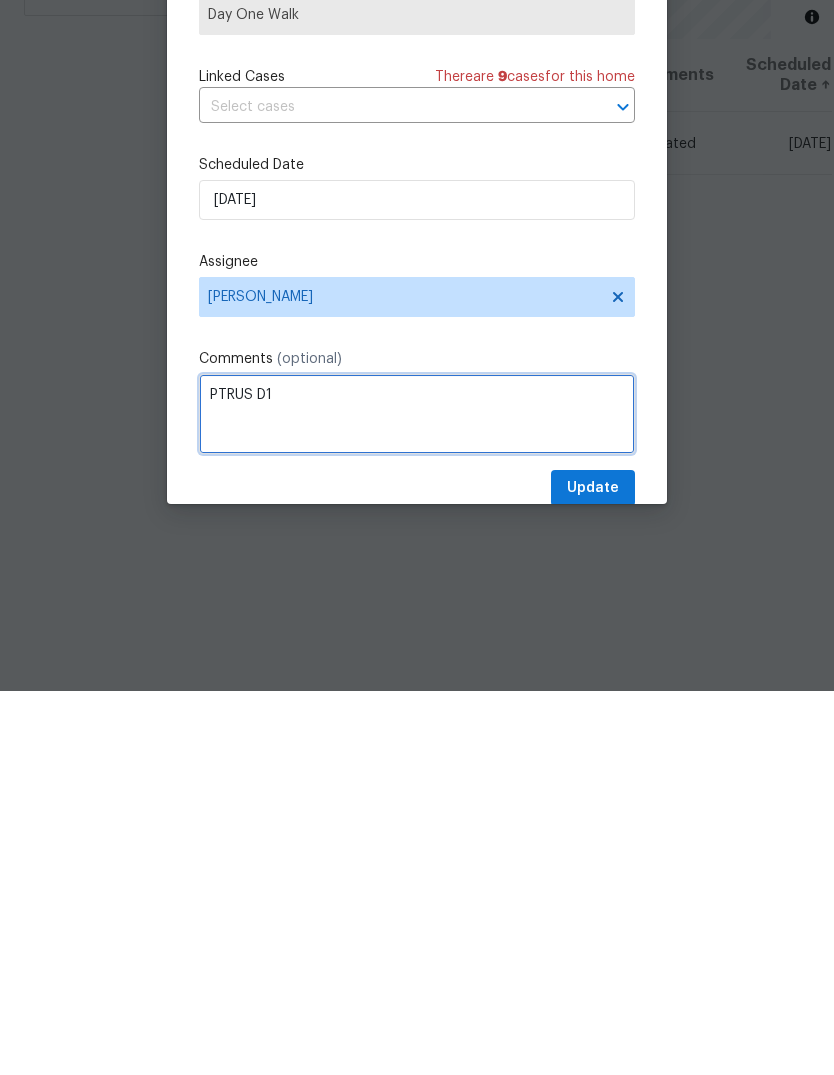 click on "PTRUS D1" at bounding box center (417, 798) 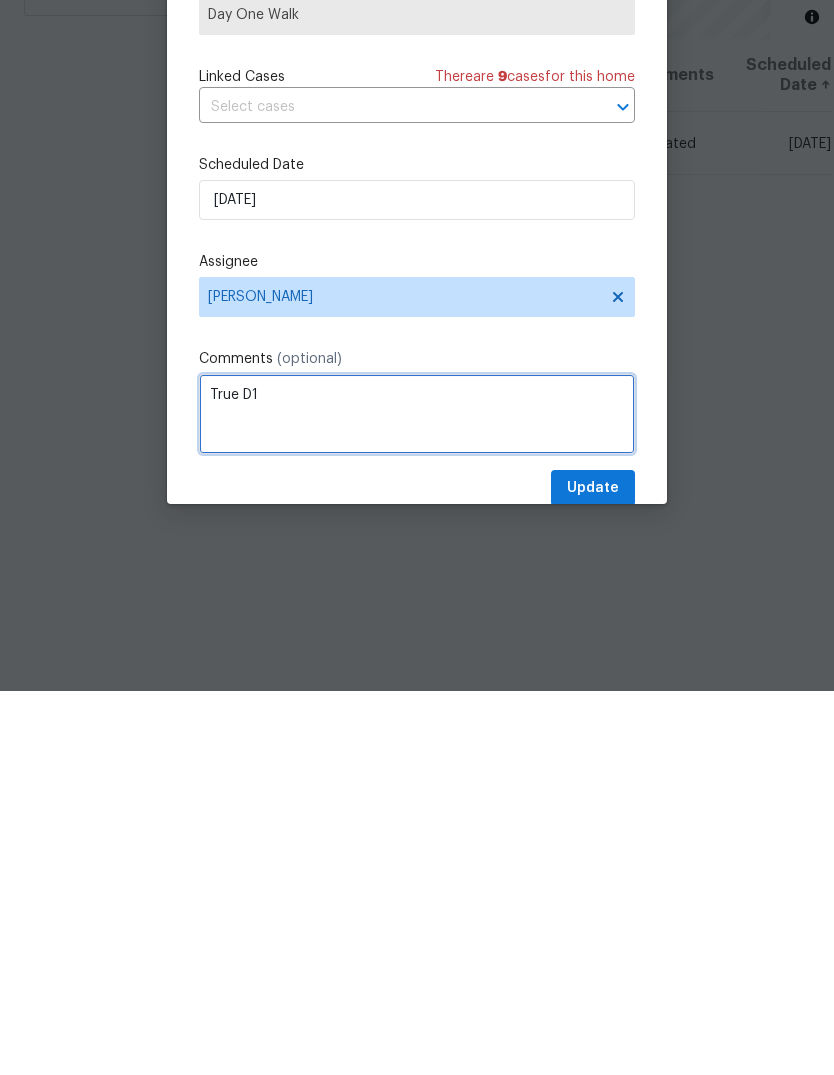 click on "True D1" at bounding box center (417, 798) 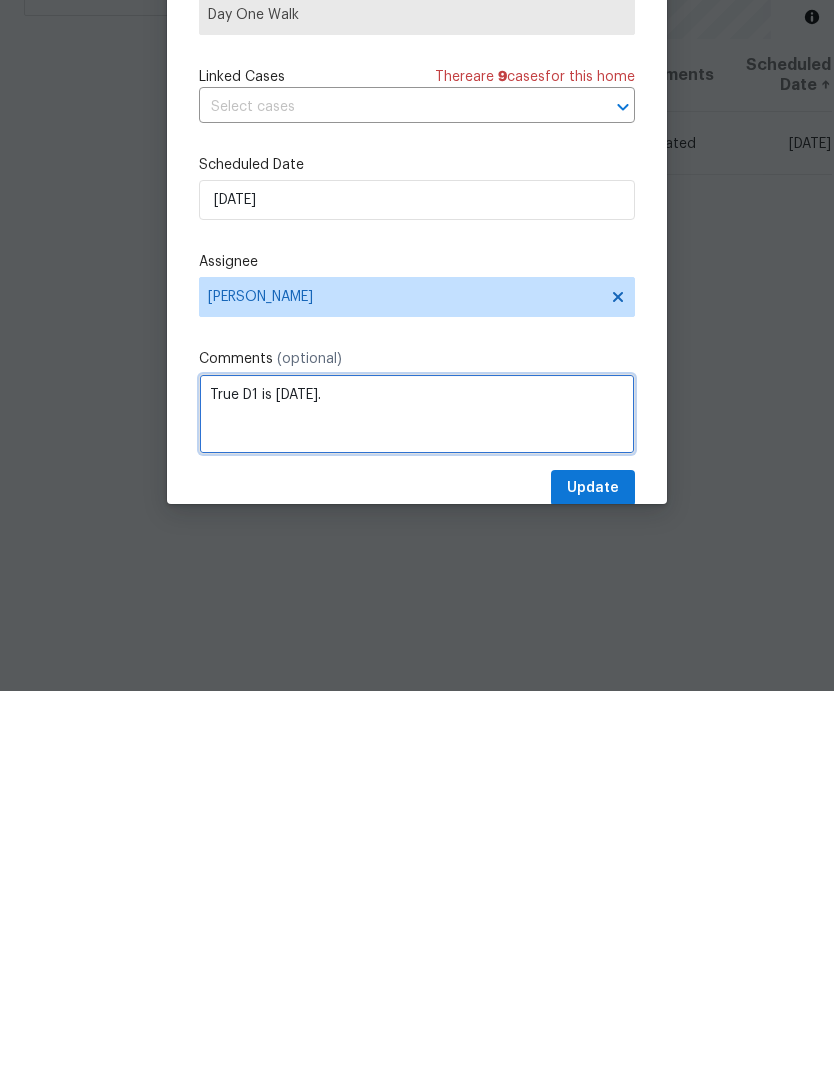 type on "True D1 is 7/16/25." 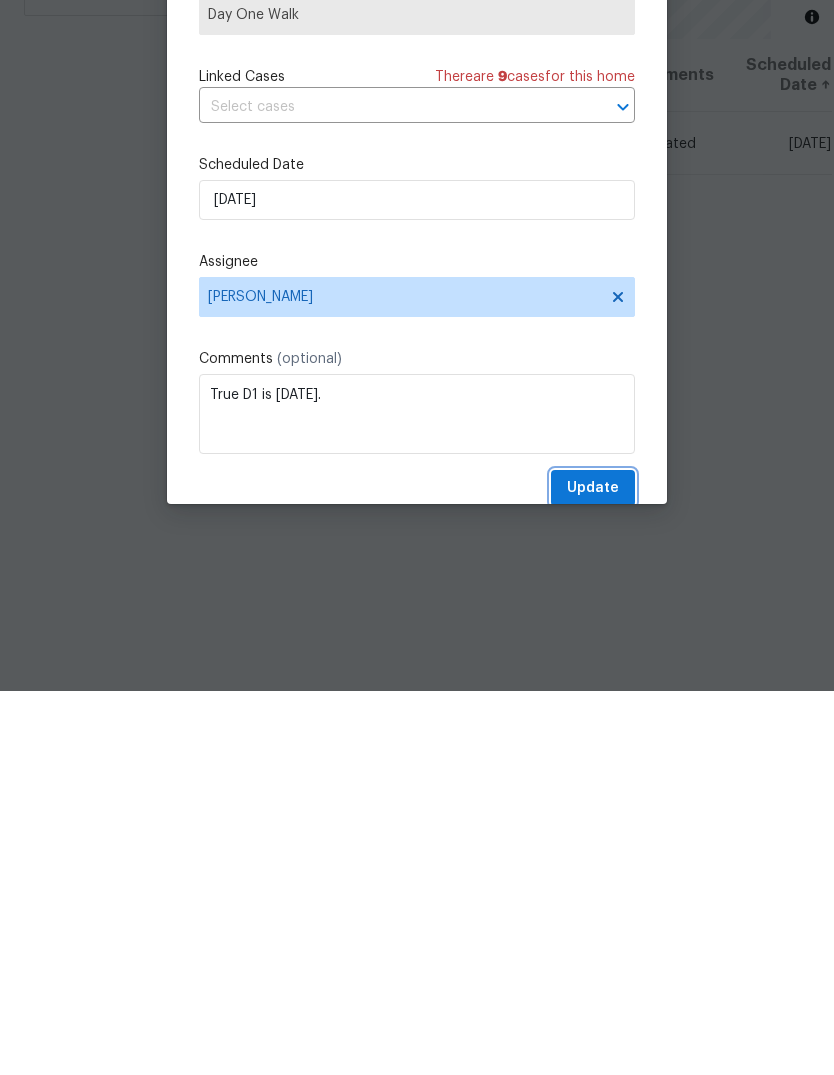 click on "Update" at bounding box center (593, 872) 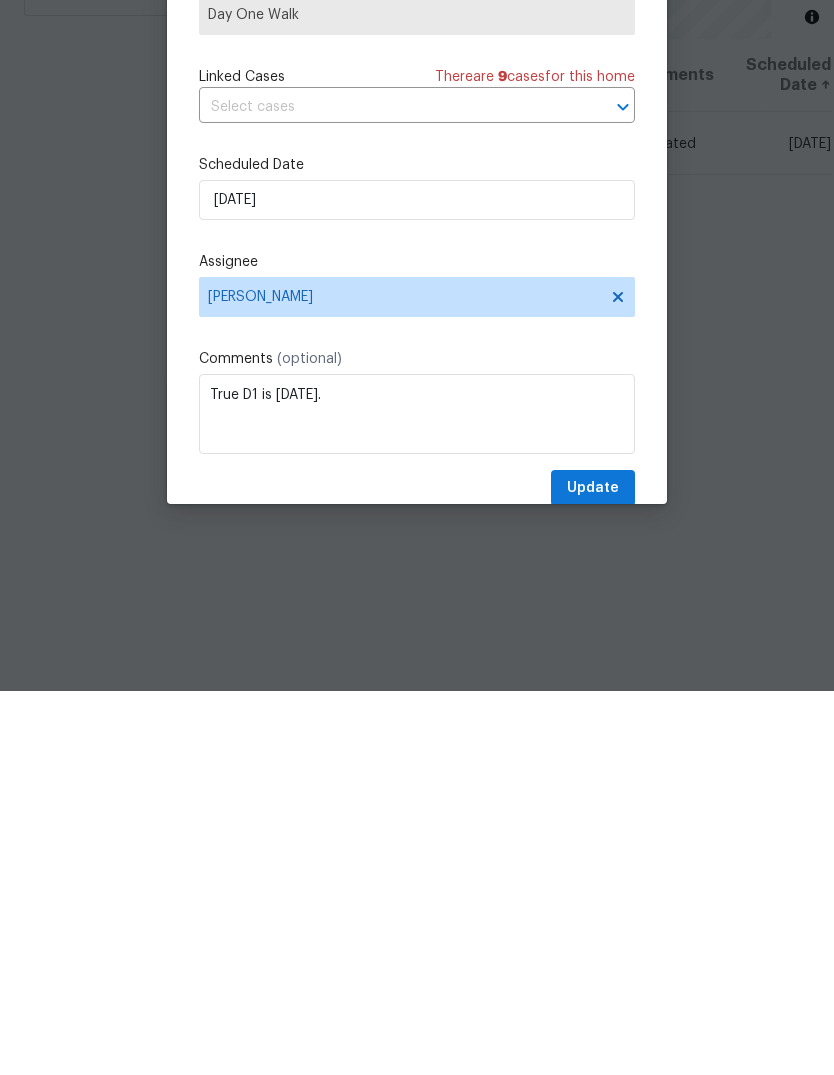 scroll, scrollTop: 75, scrollLeft: 0, axis: vertical 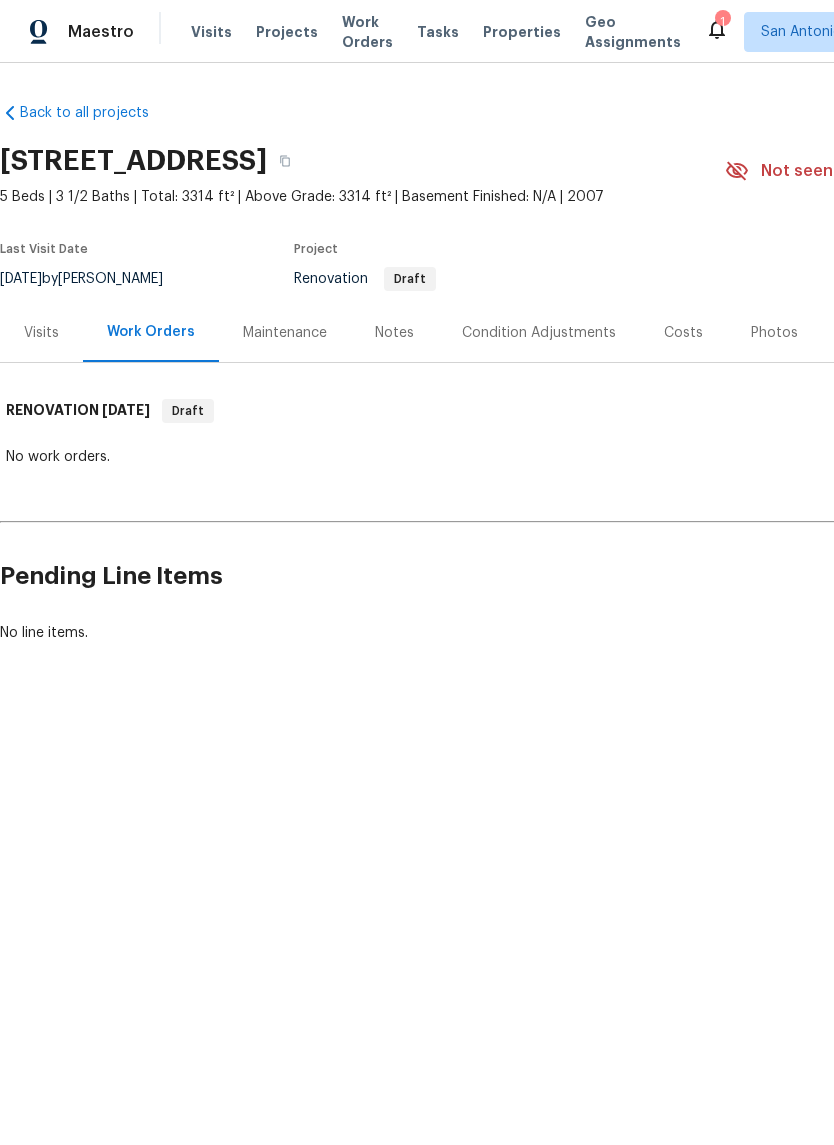 click on "Visits" at bounding box center (41, 333) 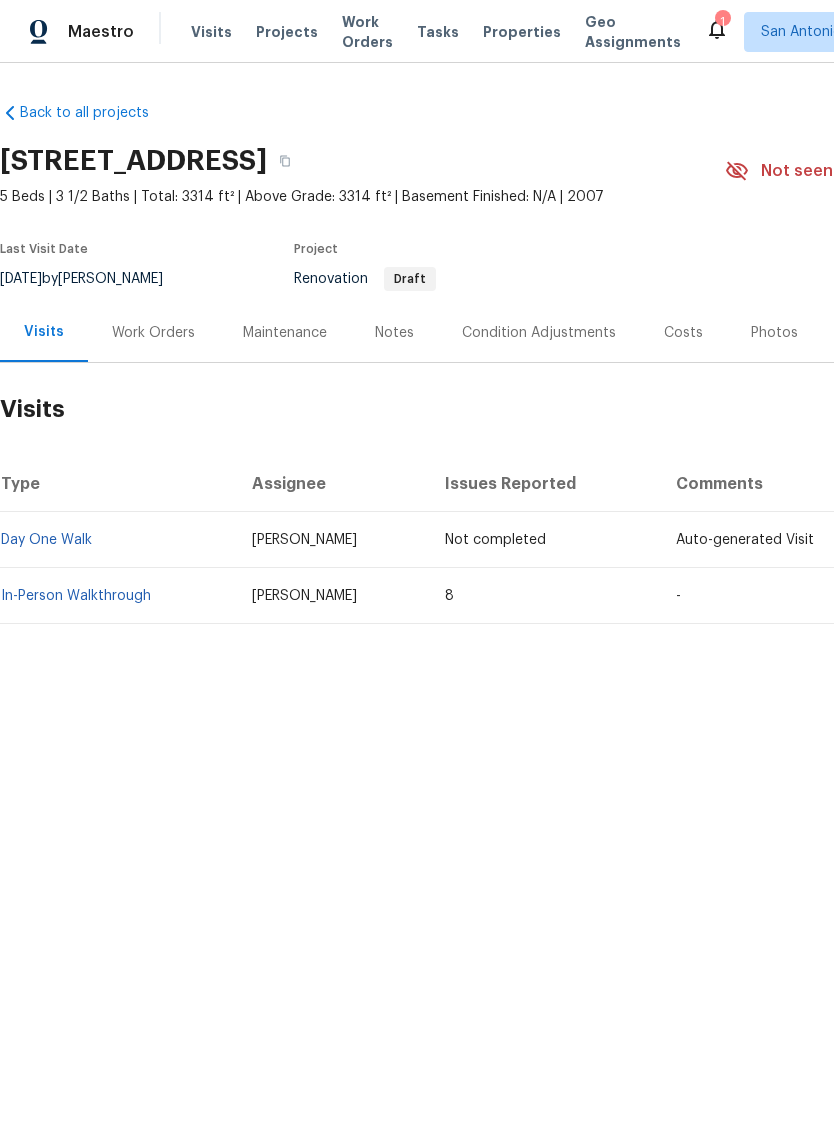 scroll, scrollTop: 0, scrollLeft: 0, axis: both 